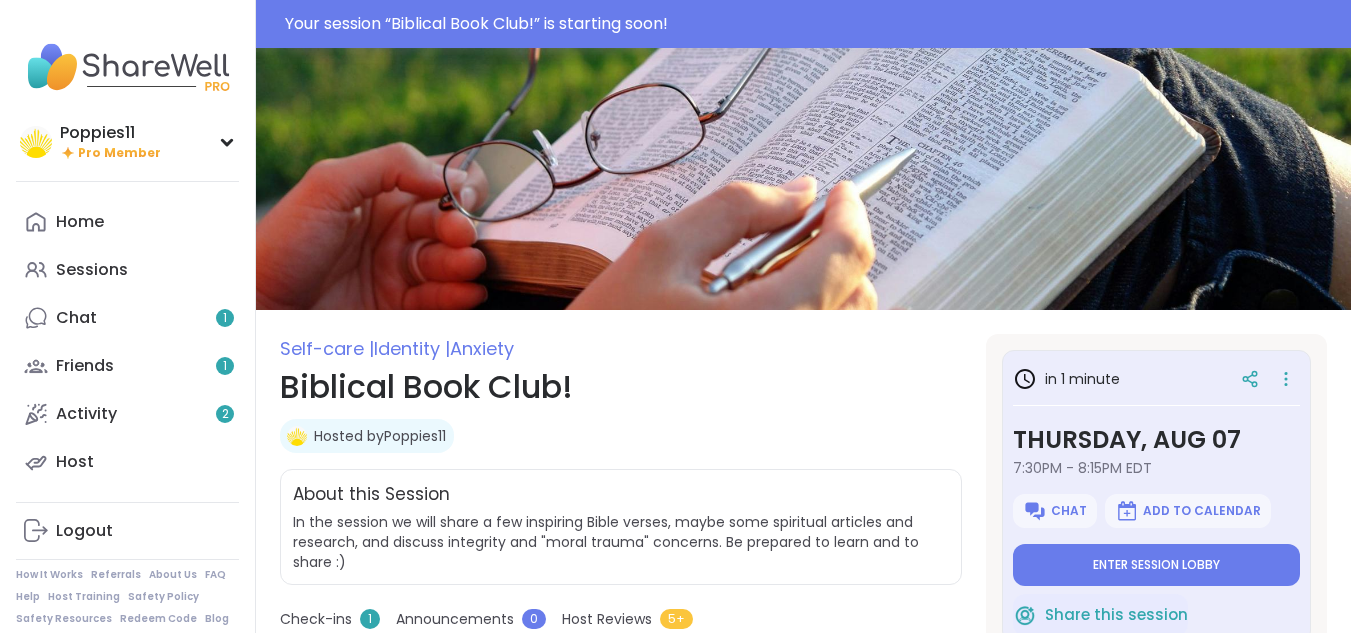 scroll, scrollTop: 0, scrollLeft: 0, axis: both 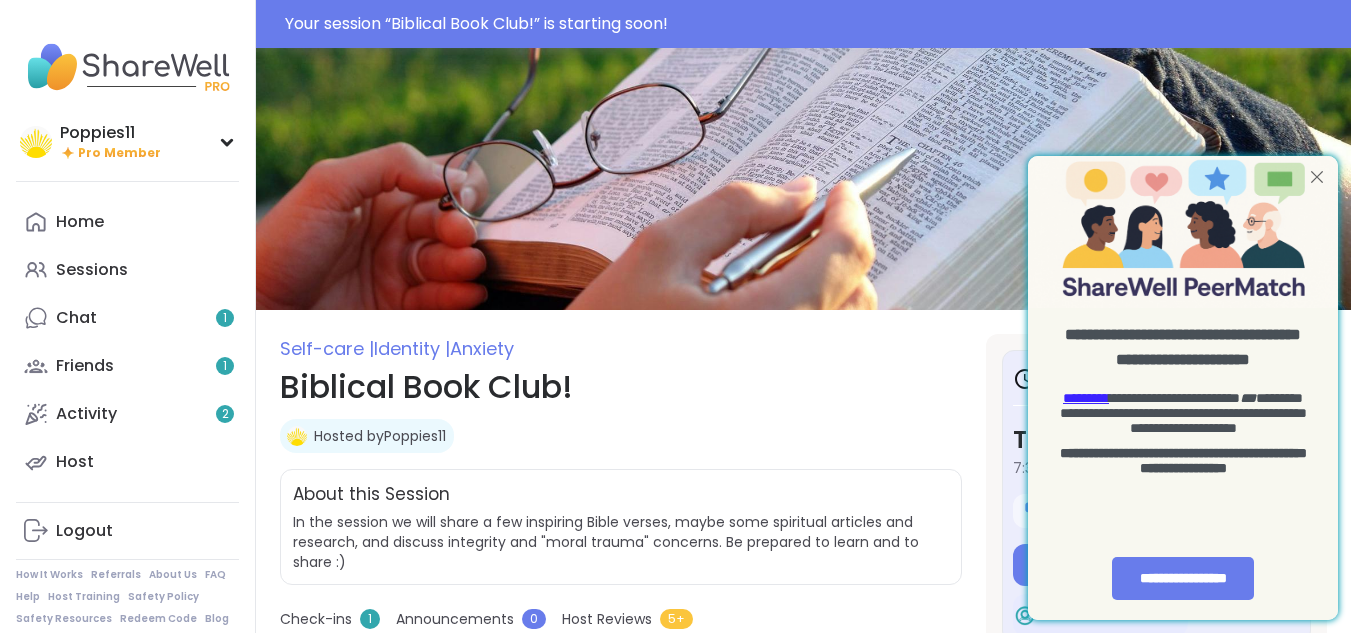 click at bounding box center (1317, 177) 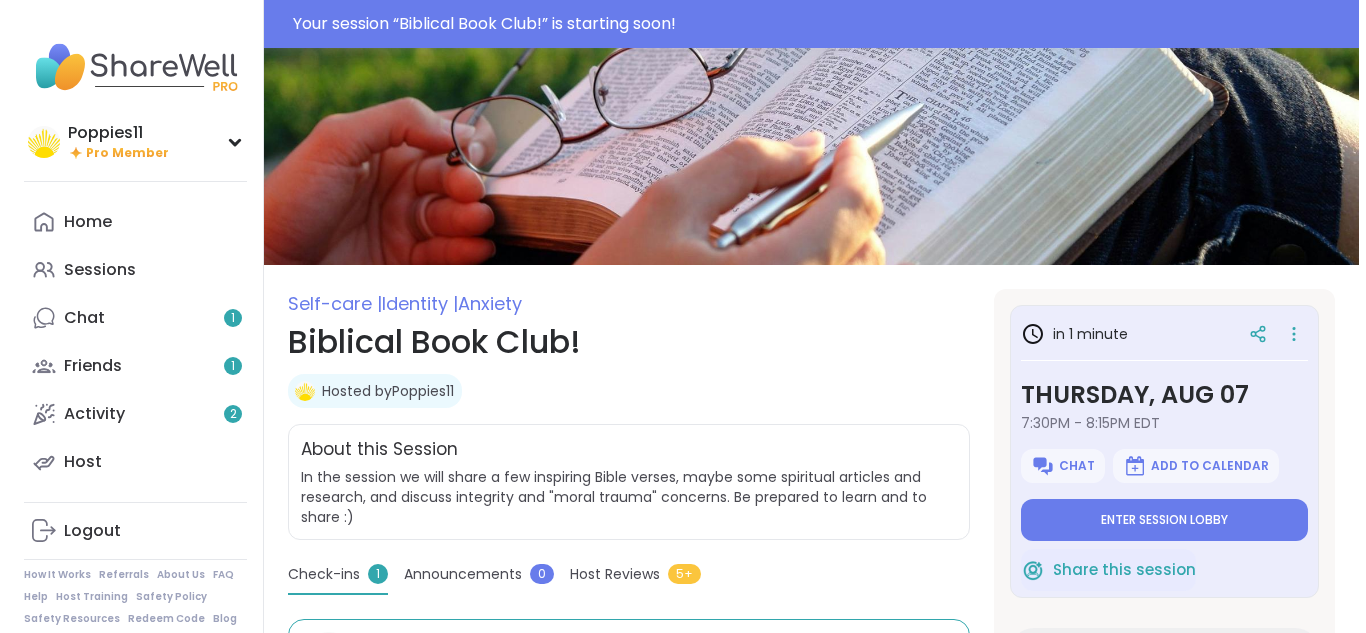 scroll, scrollTop: 0, scrollLeft: 0, axis: both 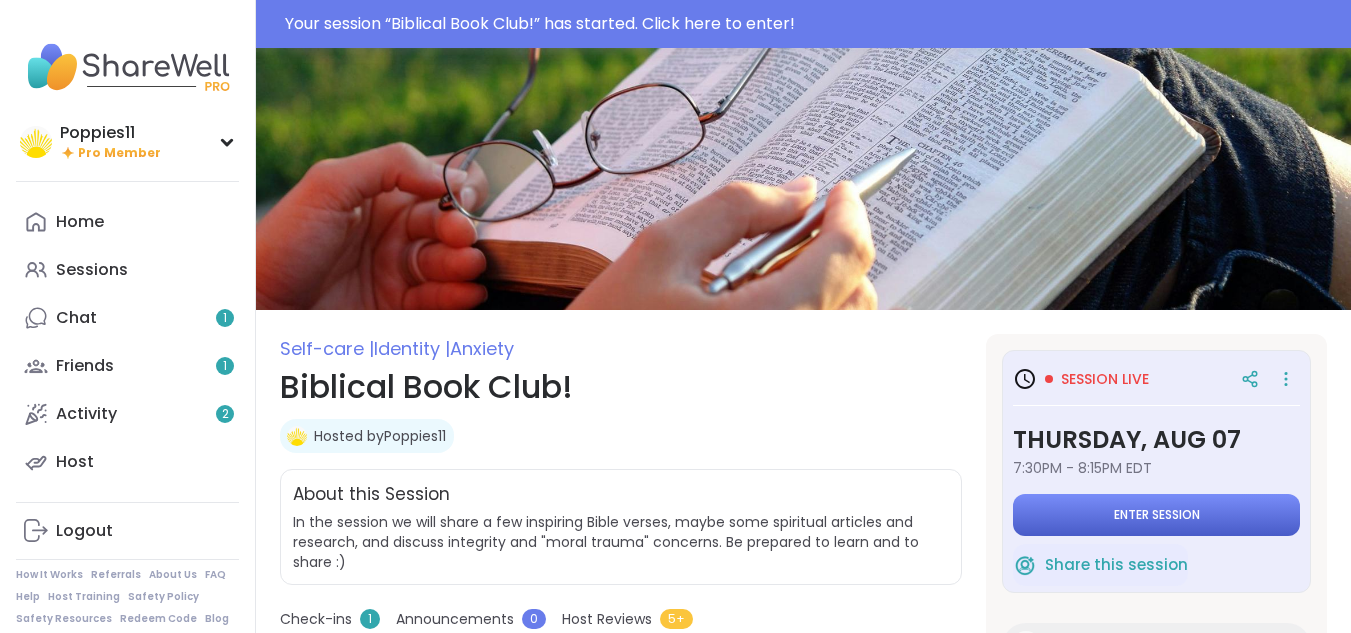 click on "Enter session" at bounding box center [1157, 515] 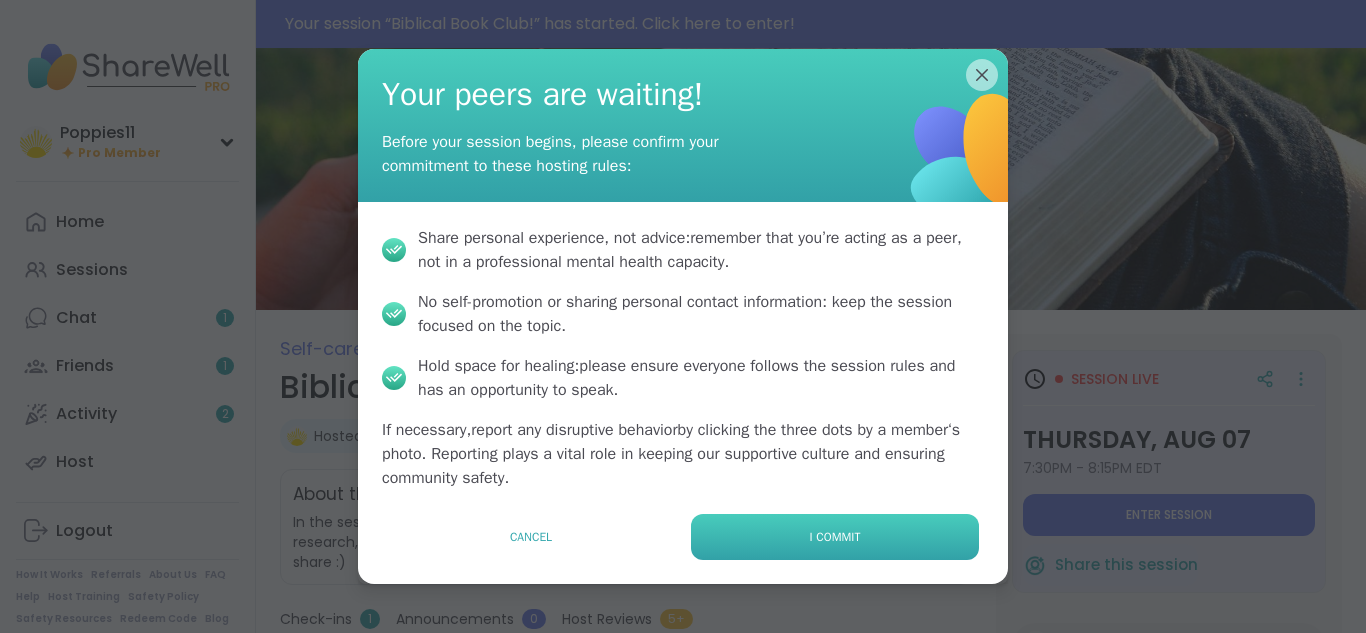 click on "I commit" at bounding box center (835, 537) 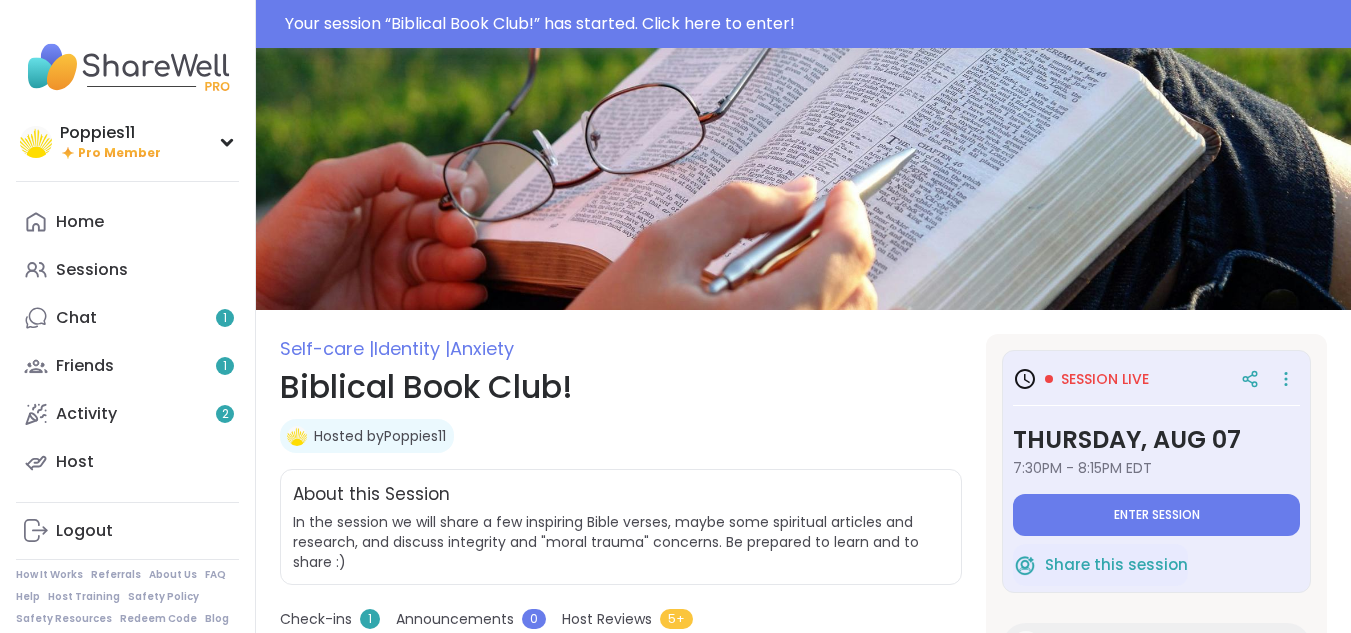 type on "*" 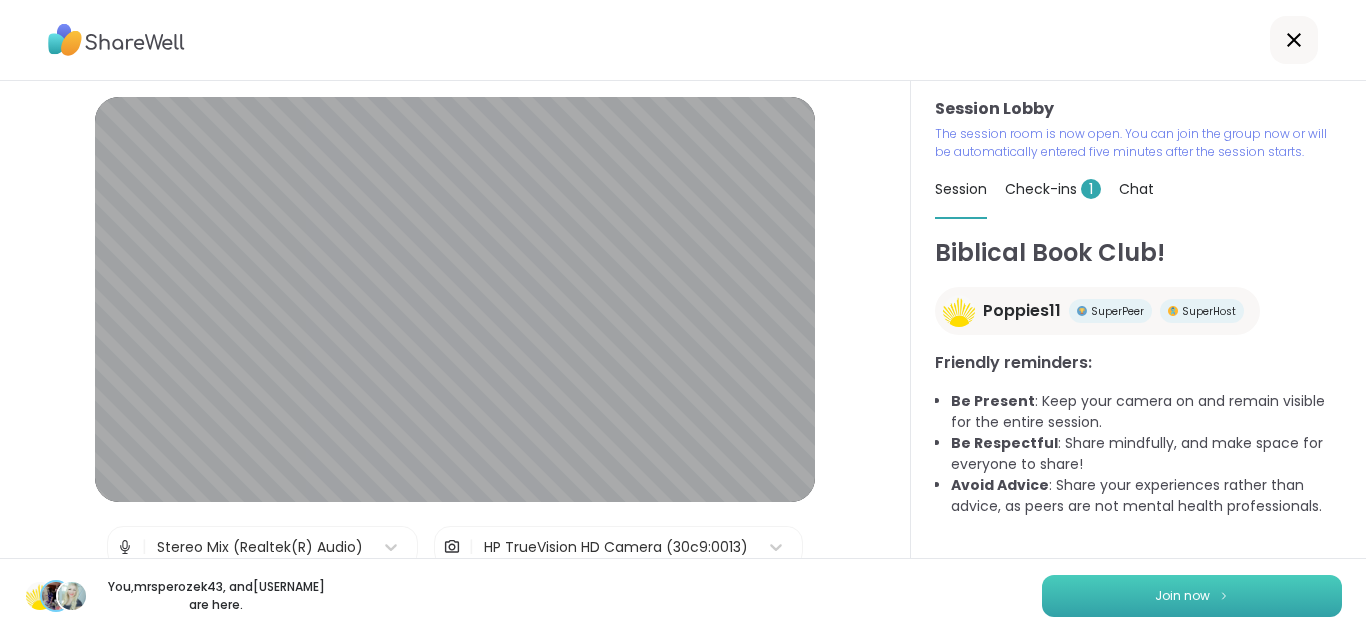 click on "Join now" at bounding box center (1192, 596) 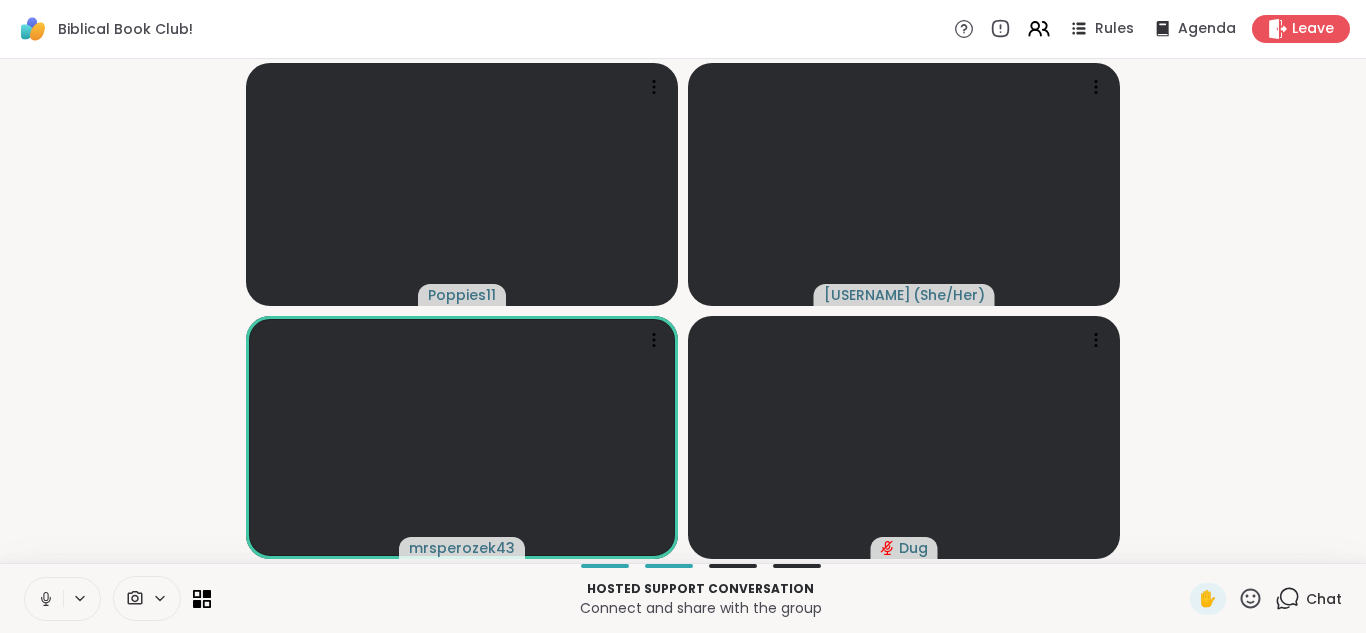 click 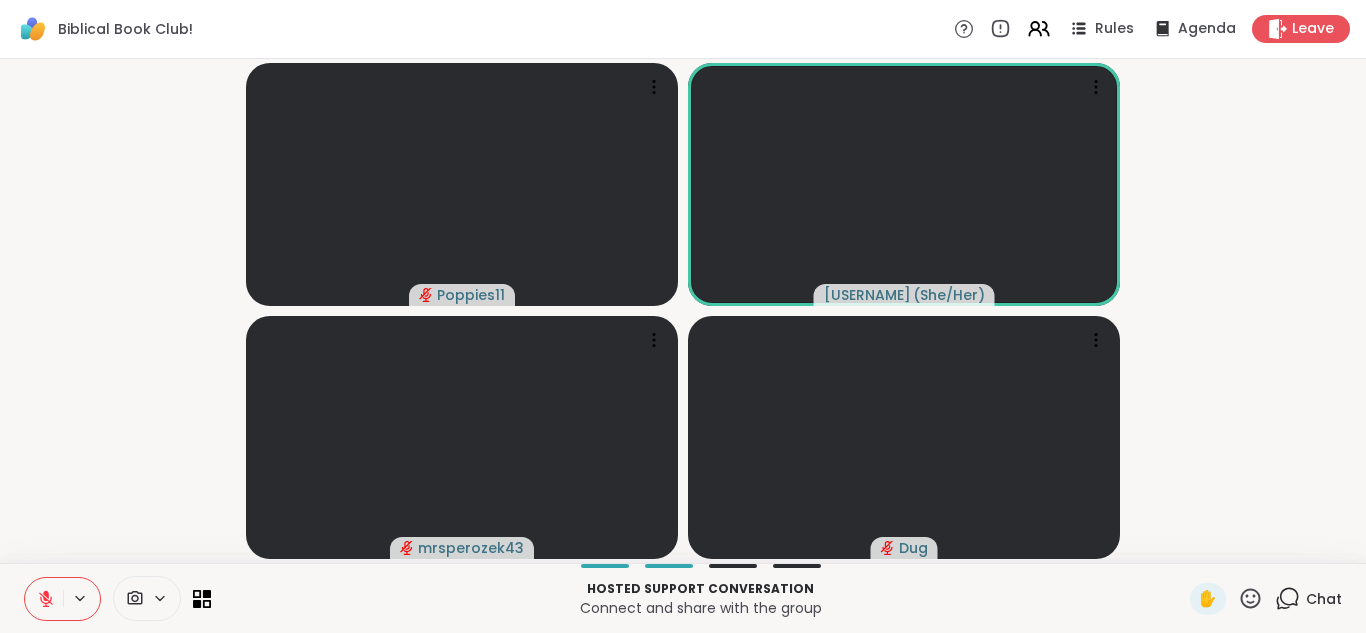 click 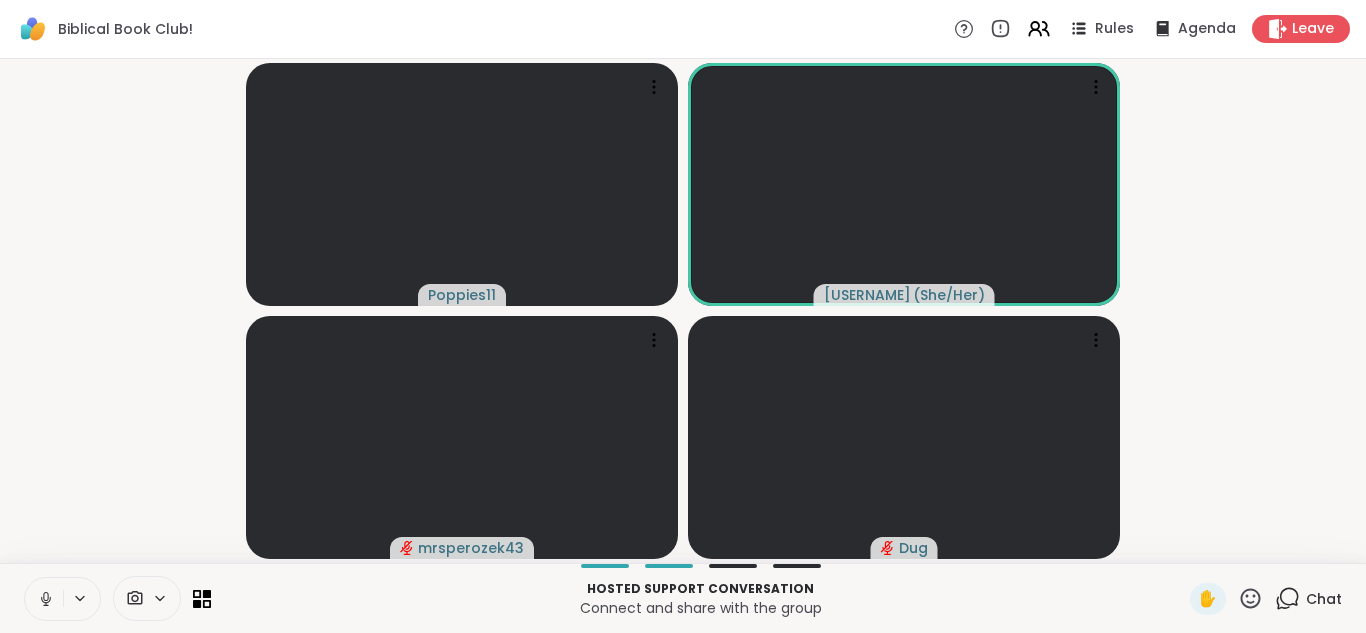 click on "Connect and share with the group" at bounding box center [700, 608] 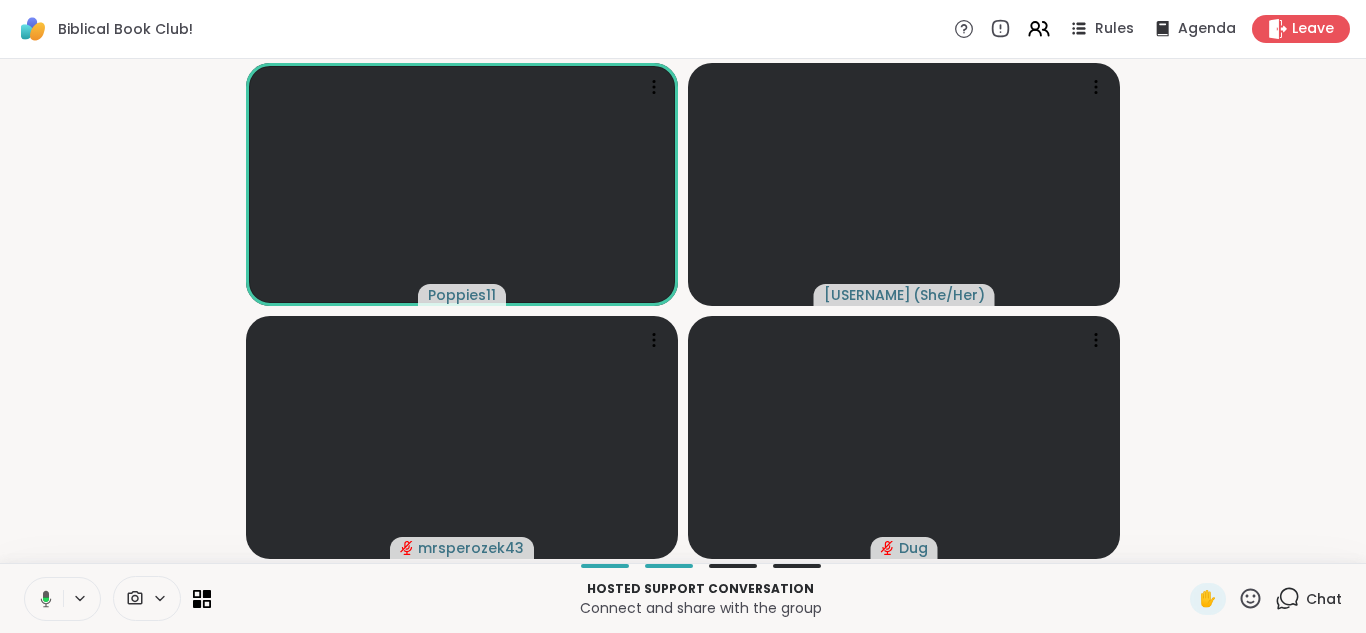 click 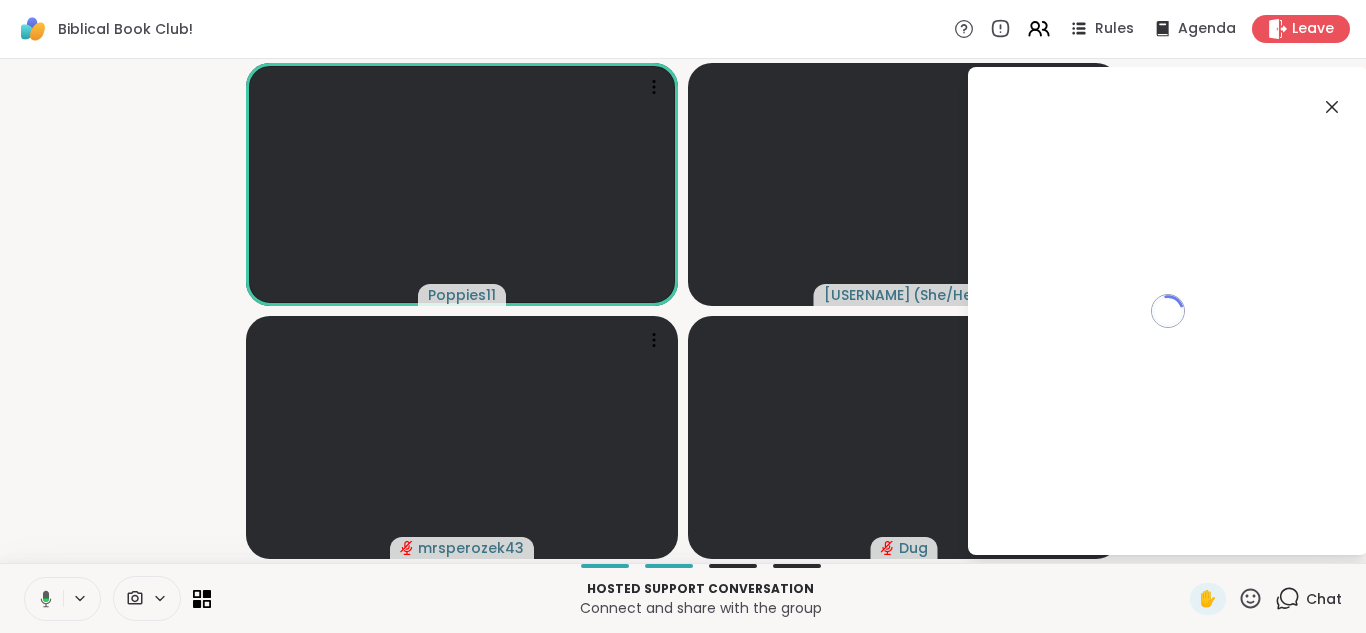 click on "Hosted support conversation" at bounding box center [700, 589] 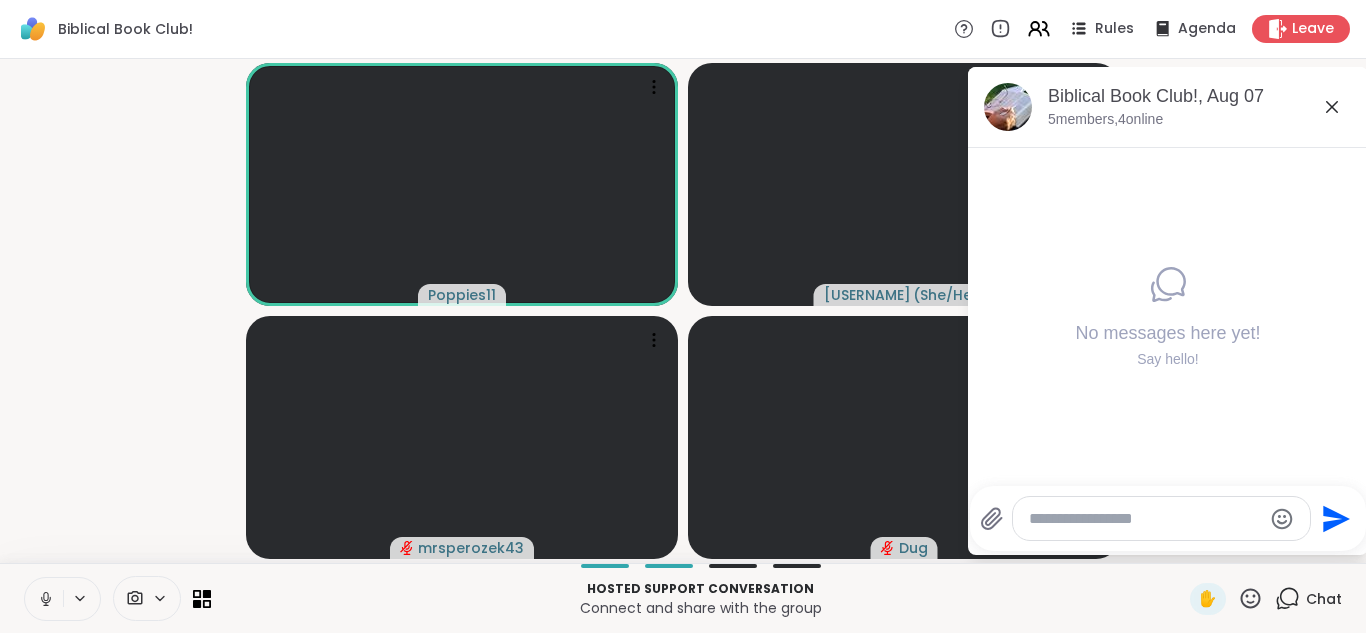 click 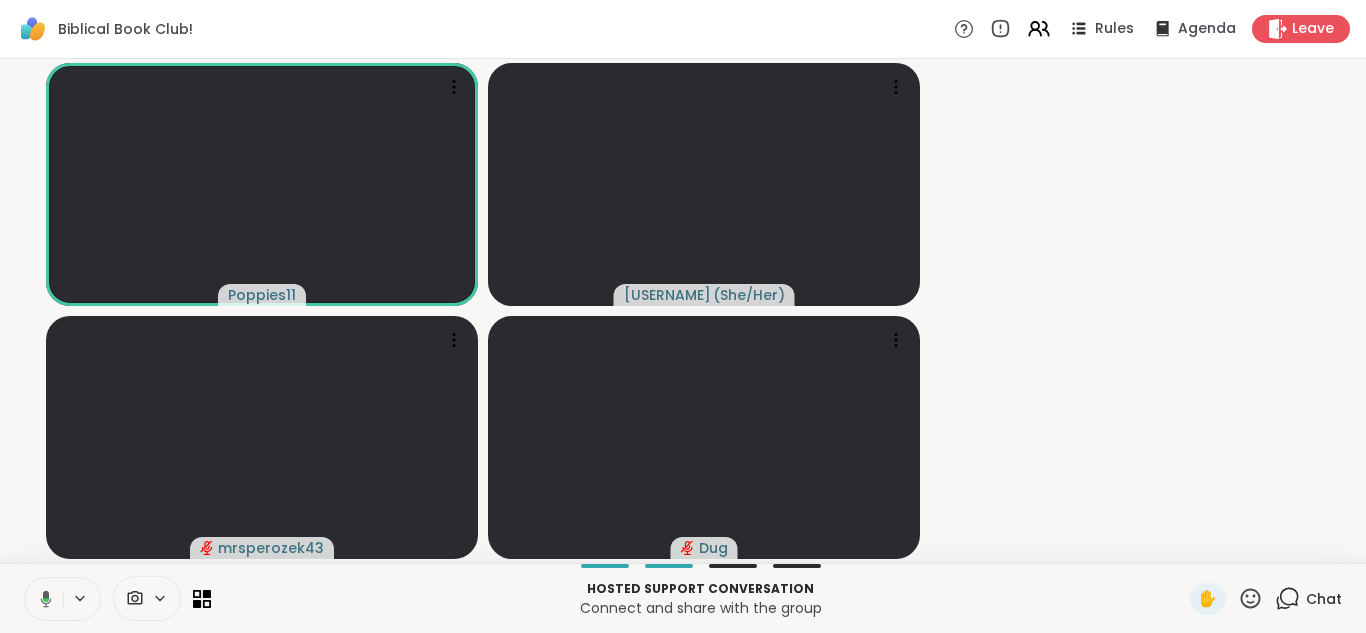 click 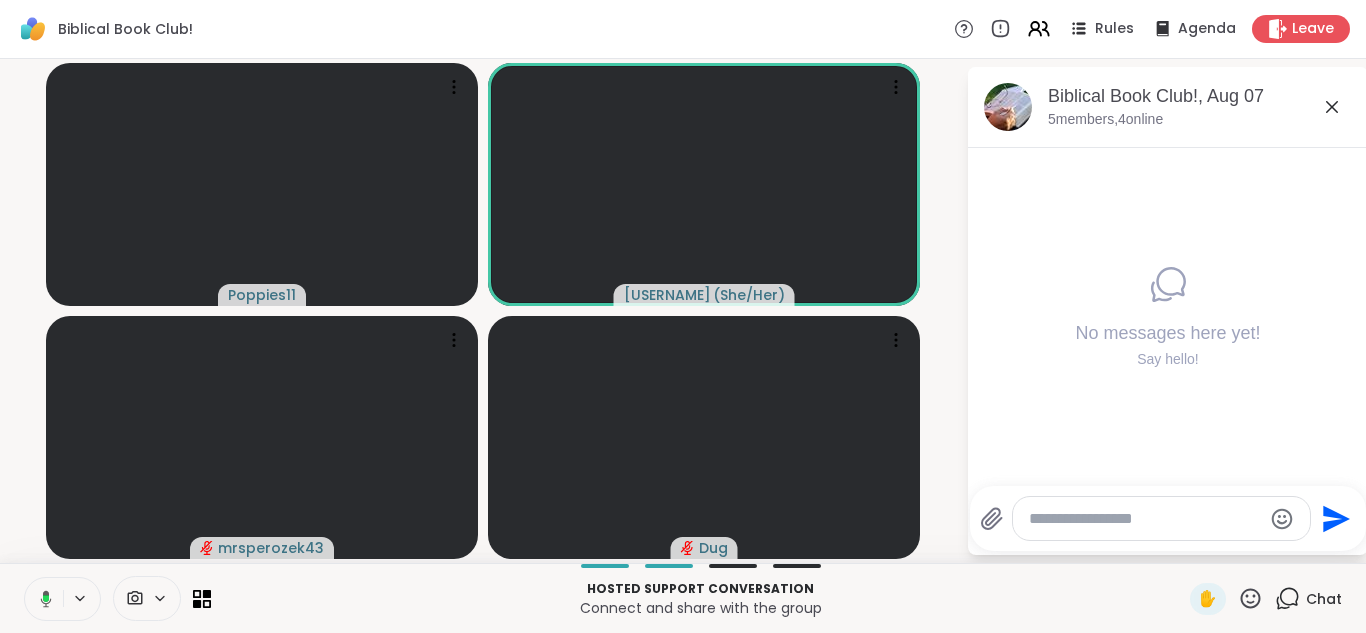 click at bounding box center (1145, 519) 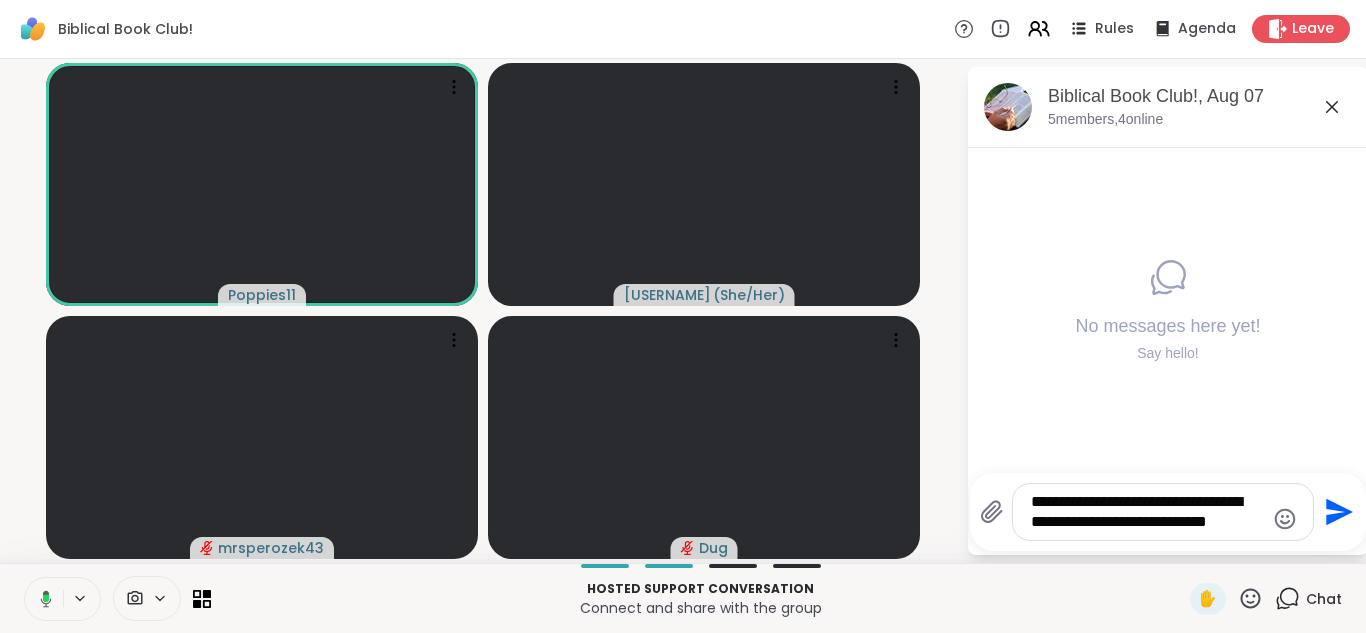 type on "**********" 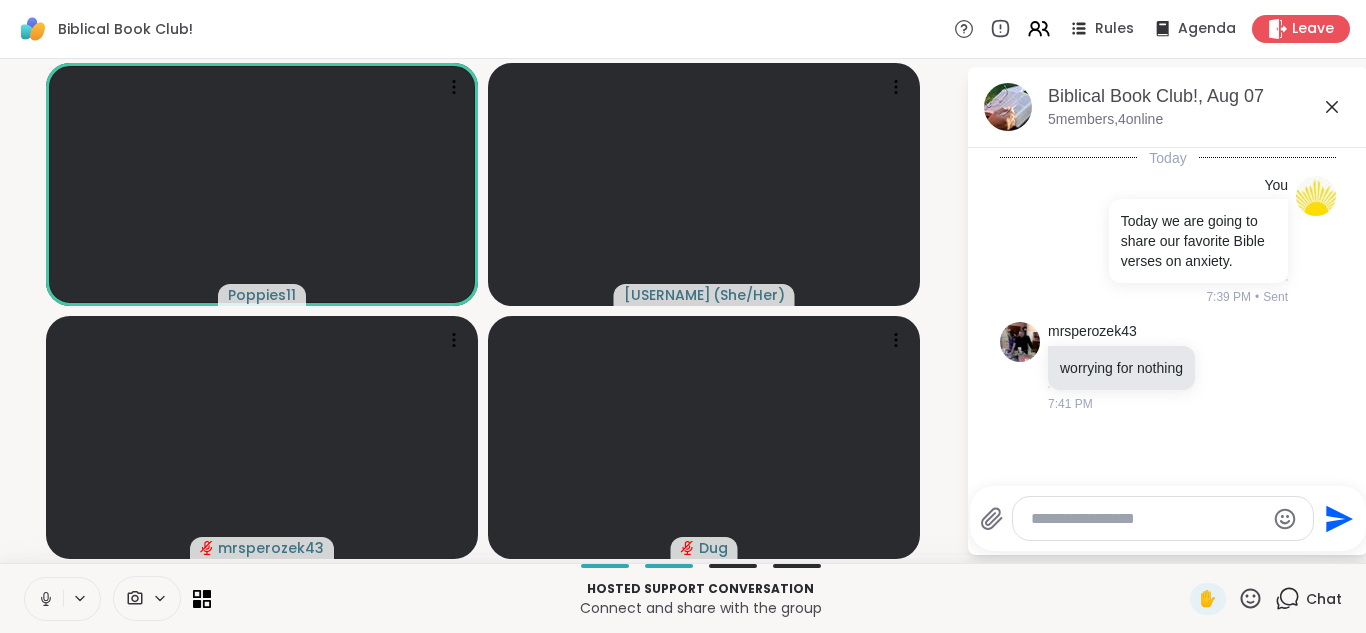 click at bounding box center (1147, 519) 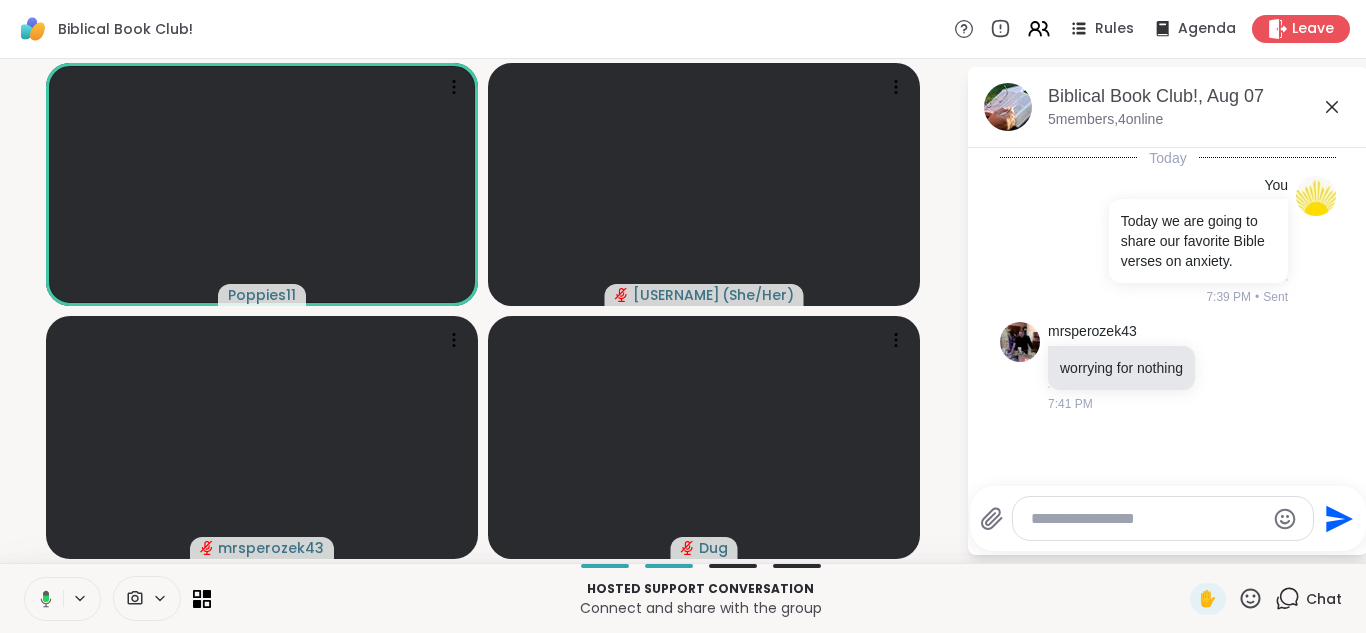 click at bounding box center [1147, 519] 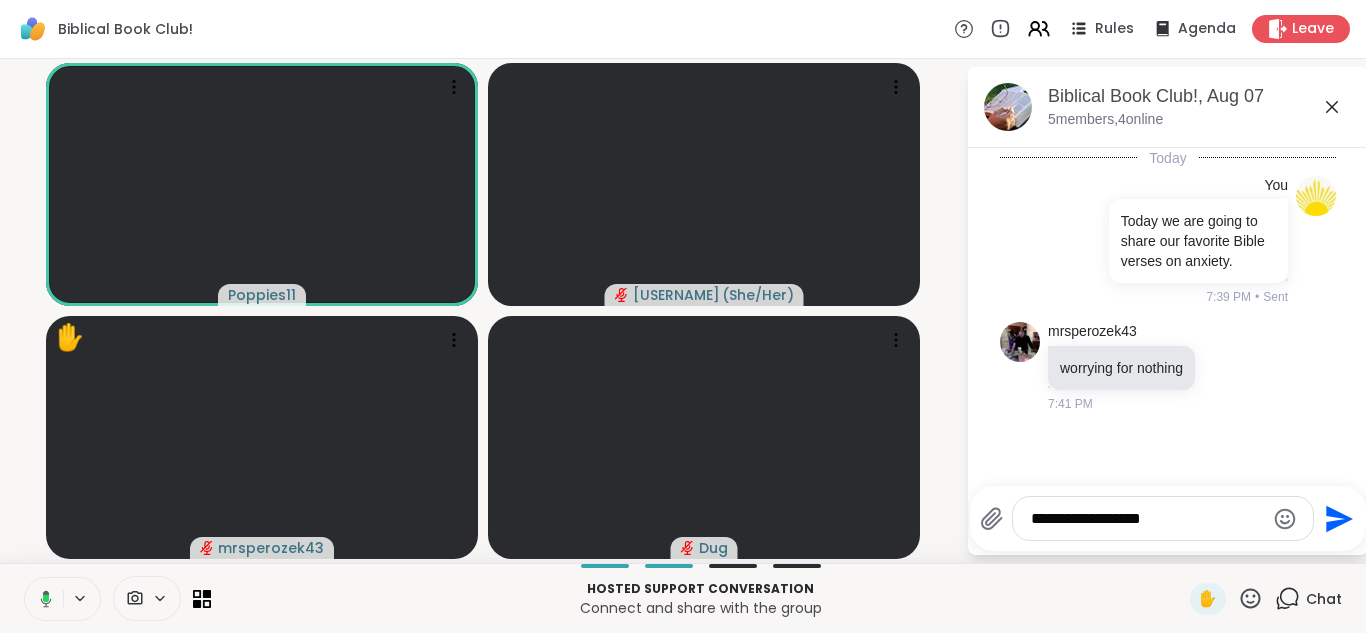 type on "**********" 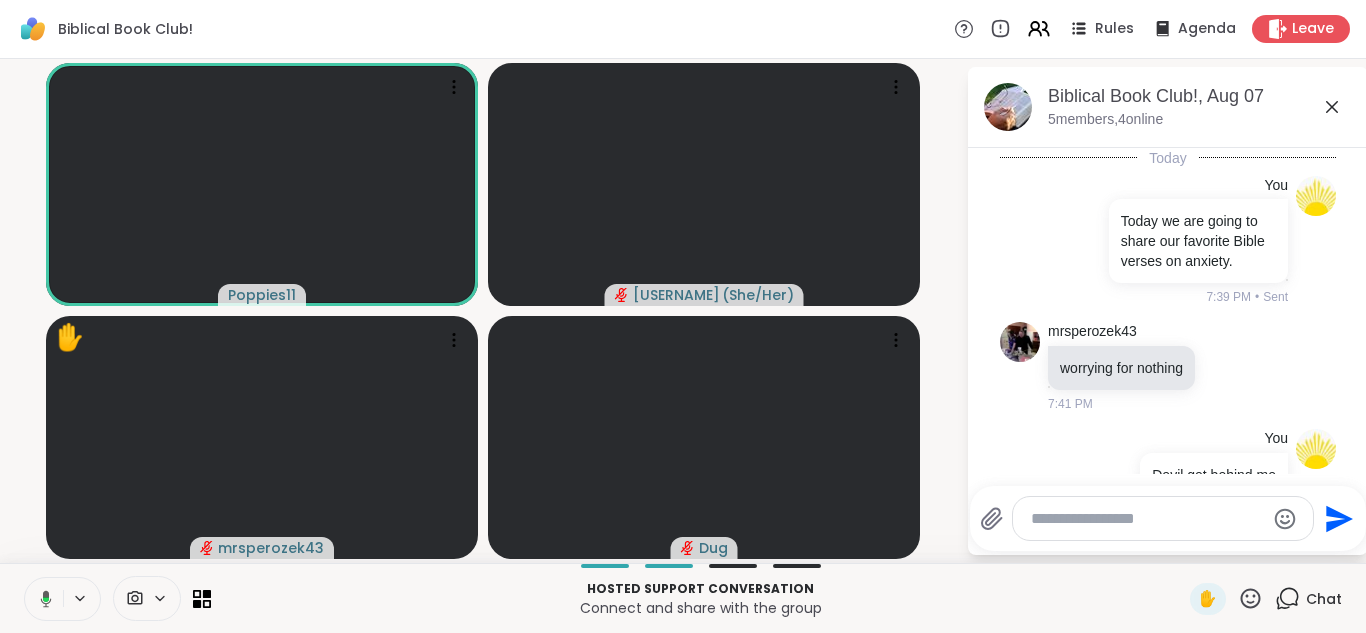 scroll, scrollTop: 74, scrollLeft: 0, axis: vertical 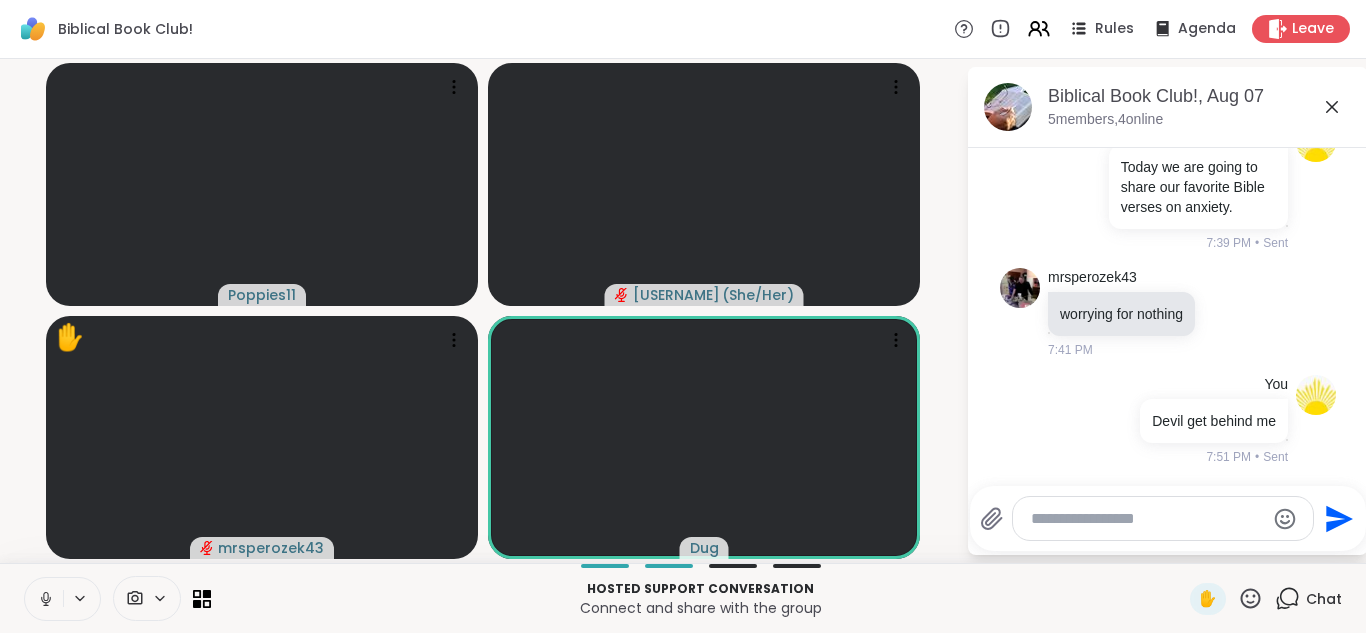 click 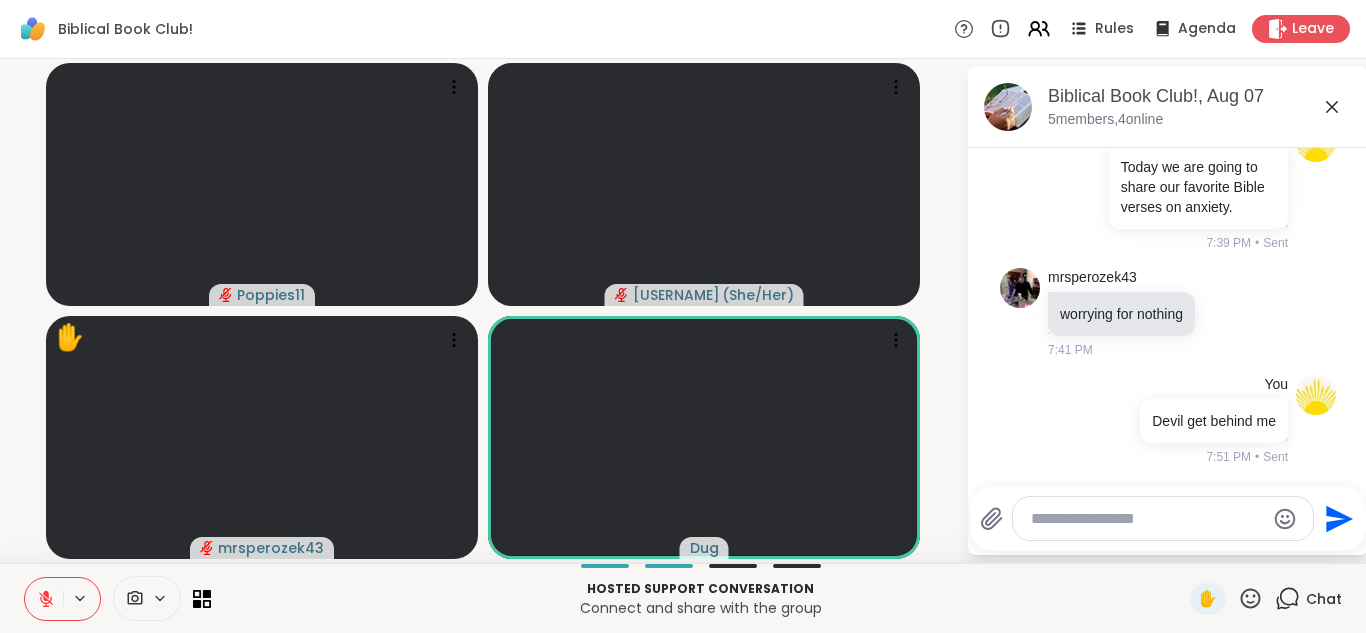 click 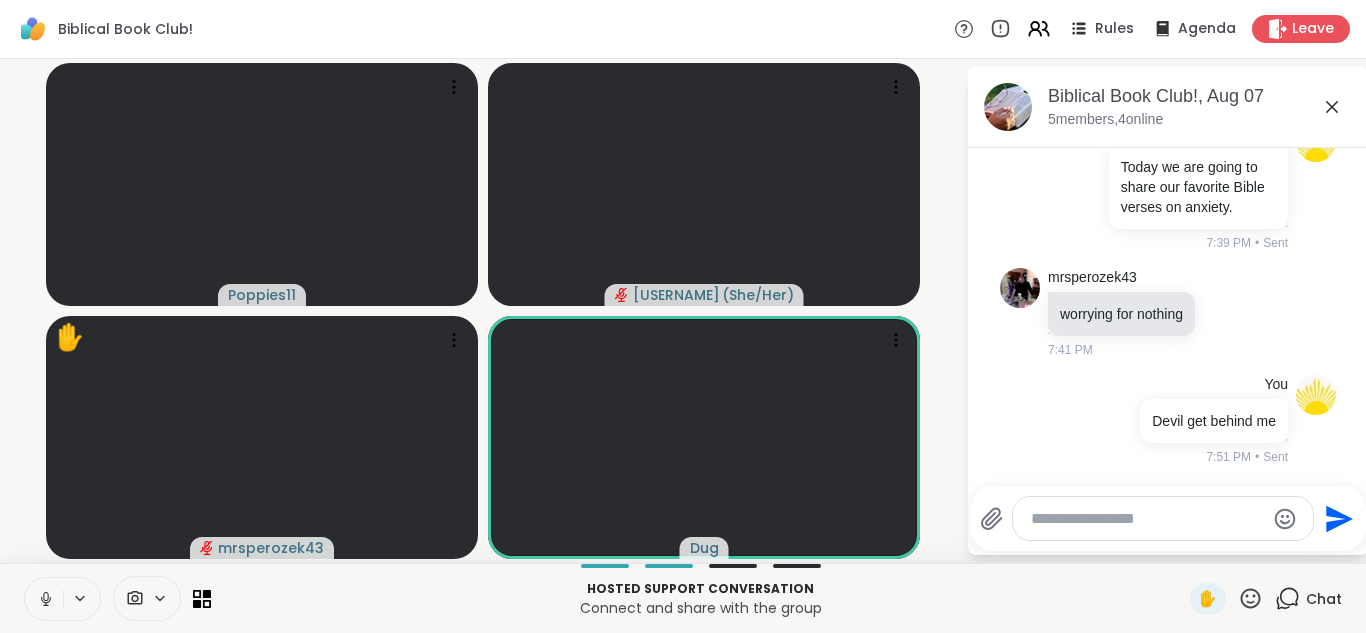 click 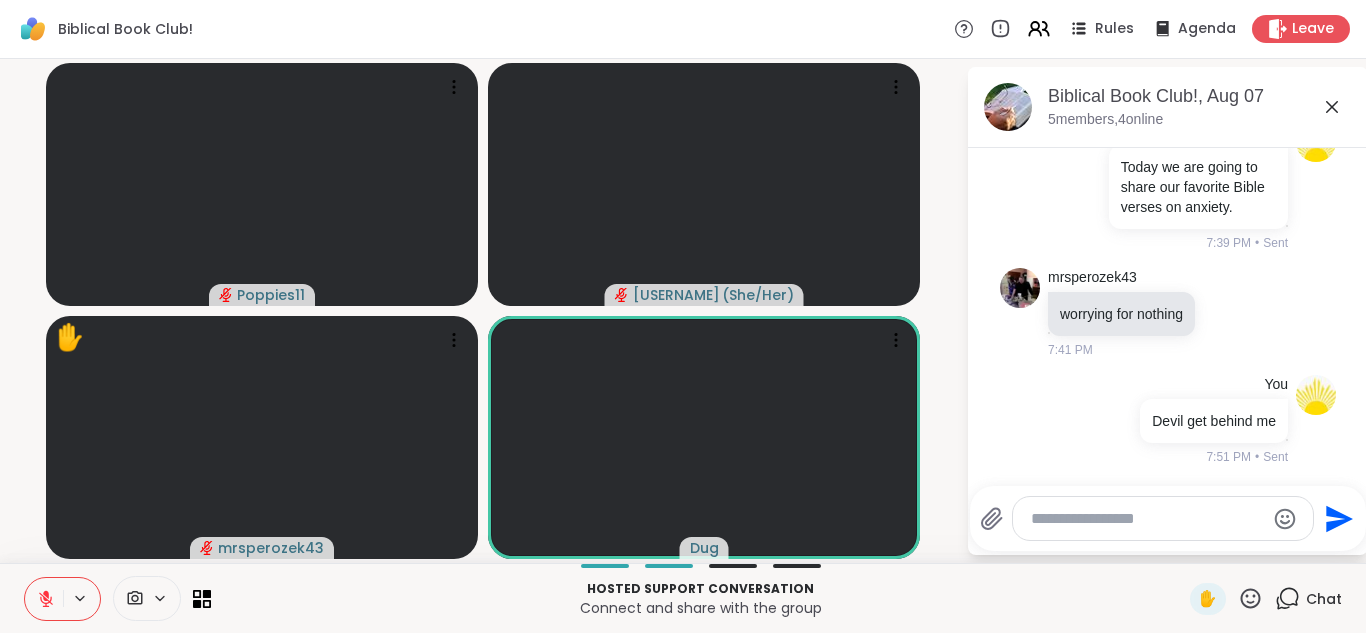 click 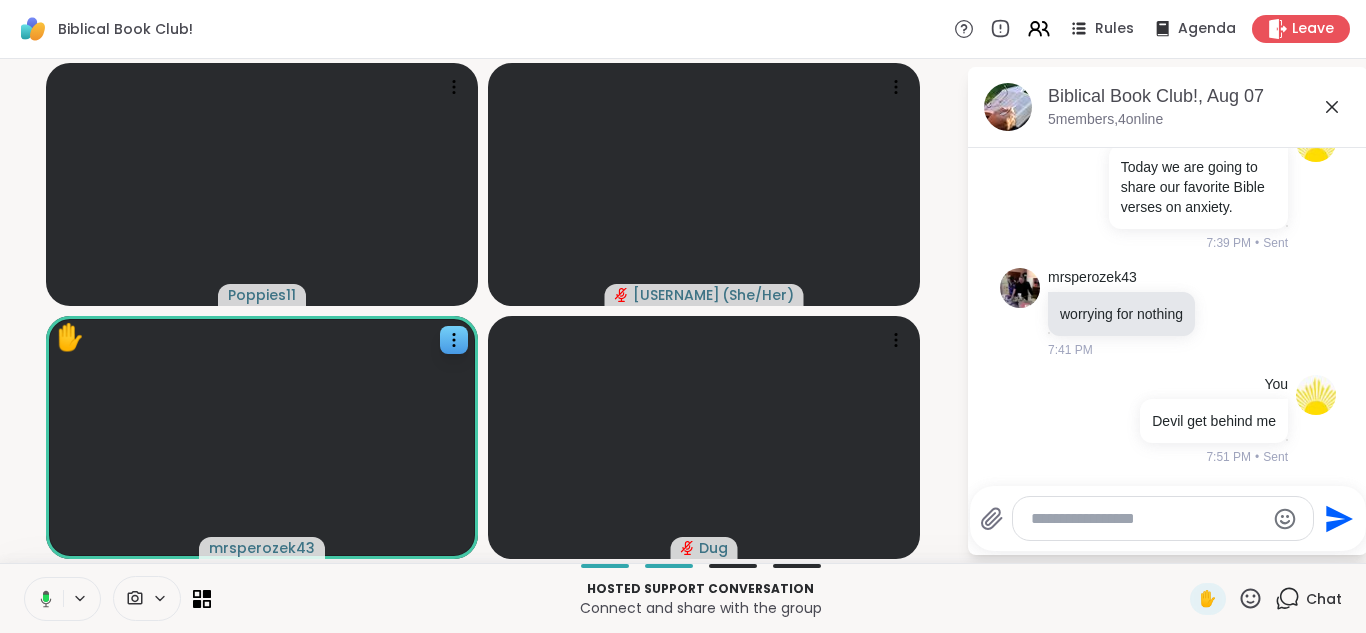 click 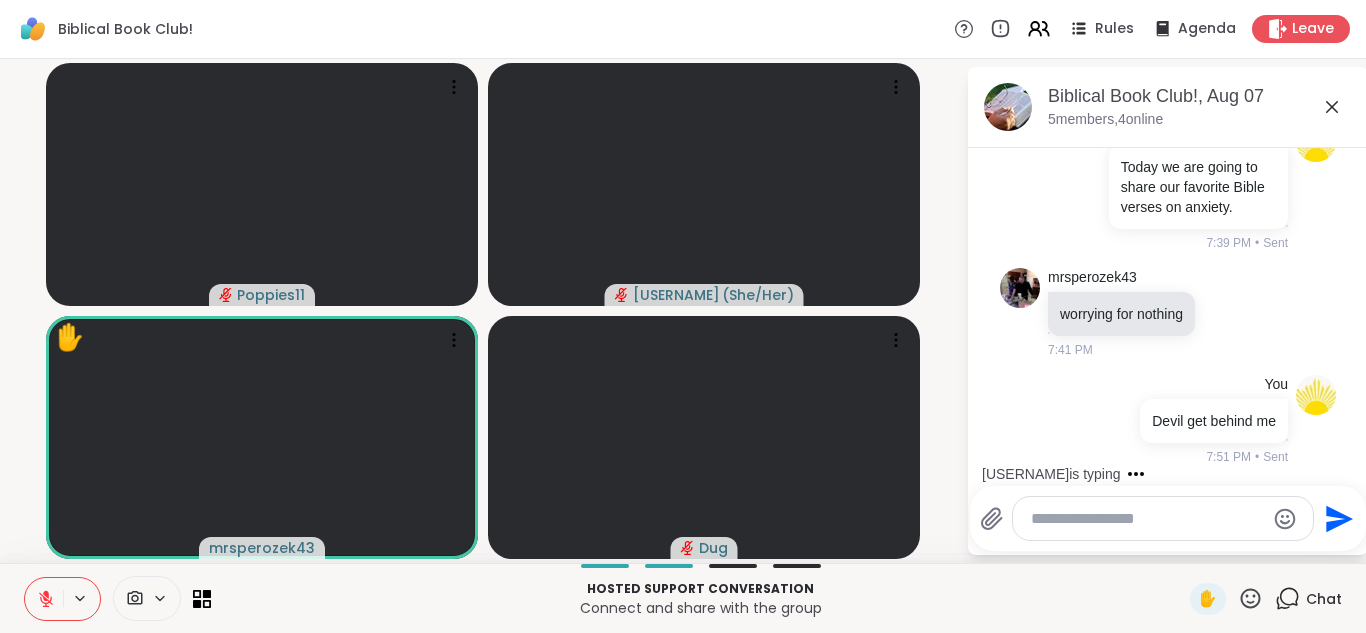 click at bounding box center (1163, 518) 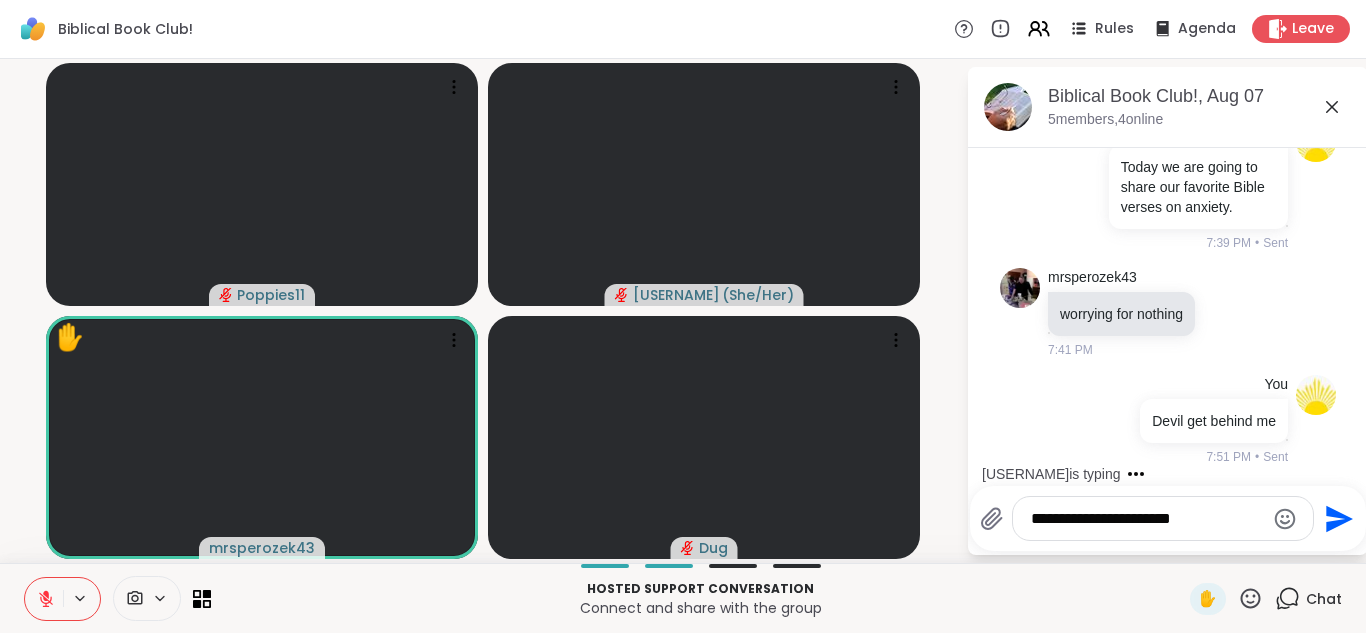 type on "**********" 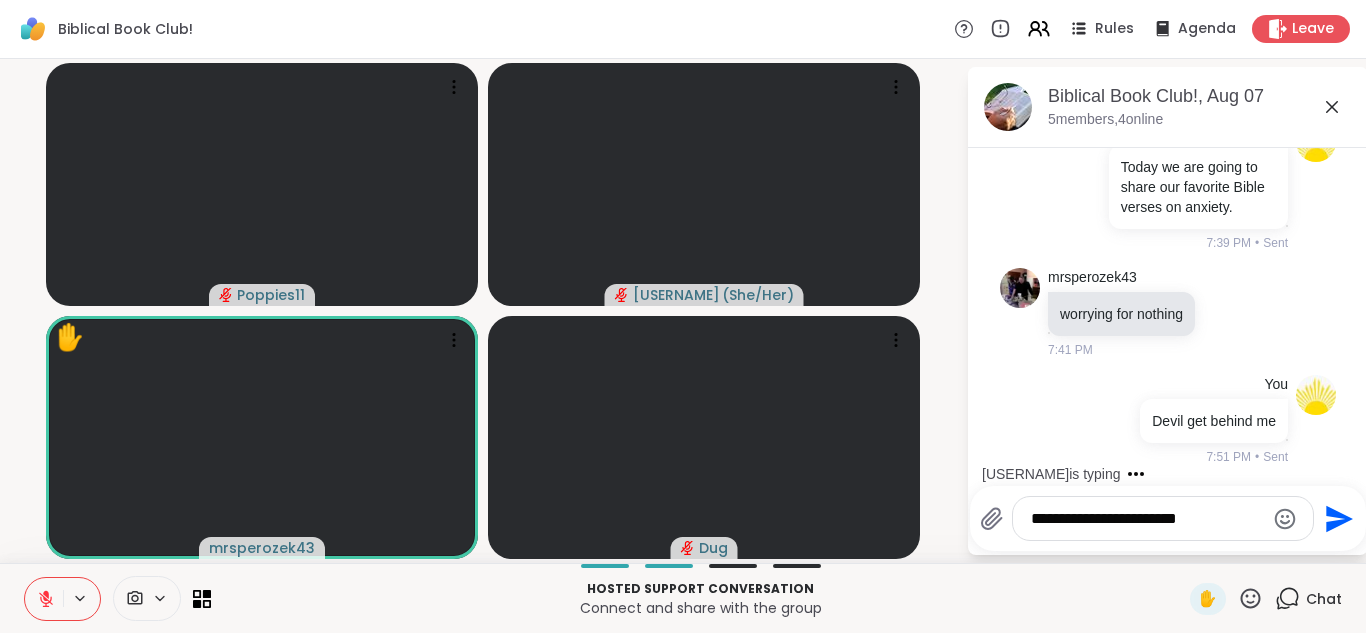 type 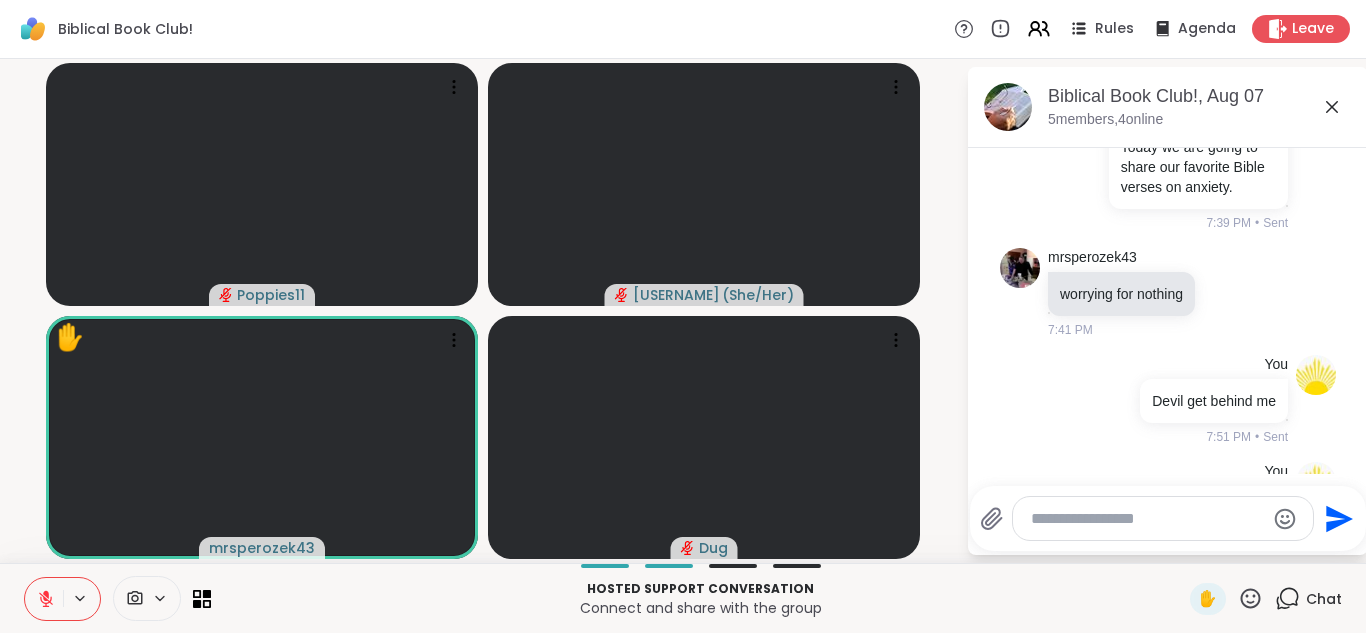 scroll, scrollTop: 200, scrollLeft: 0, axis: vertical 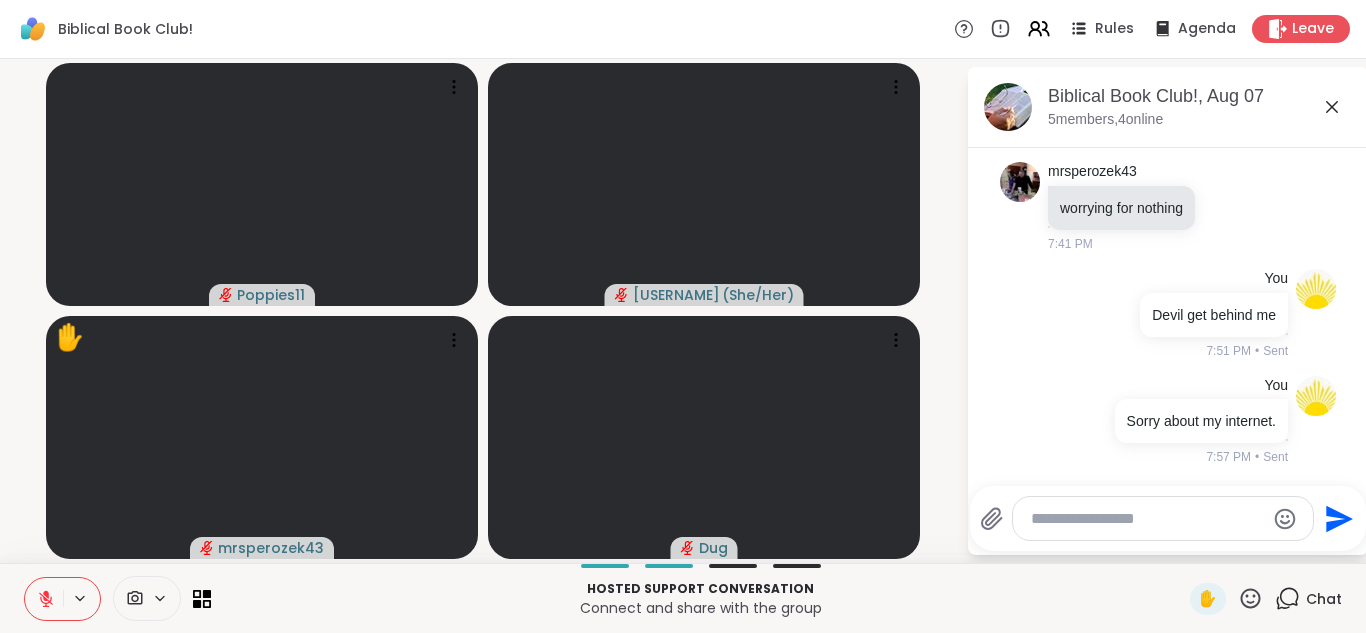 click 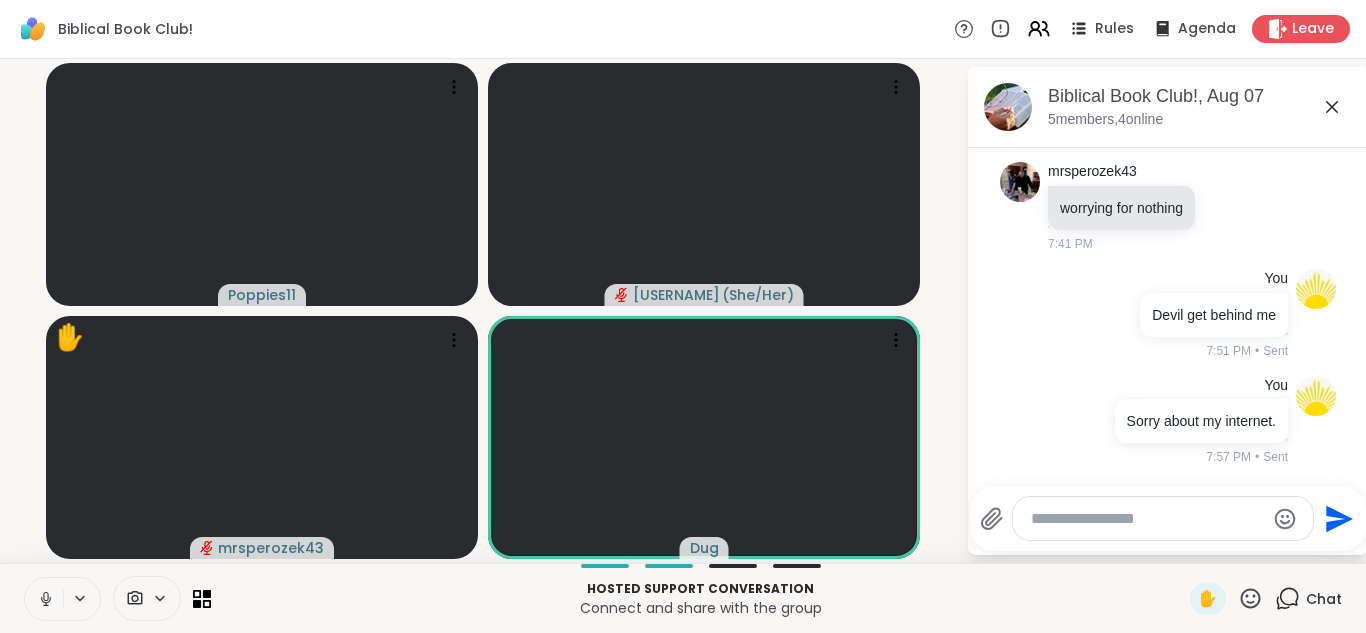 click 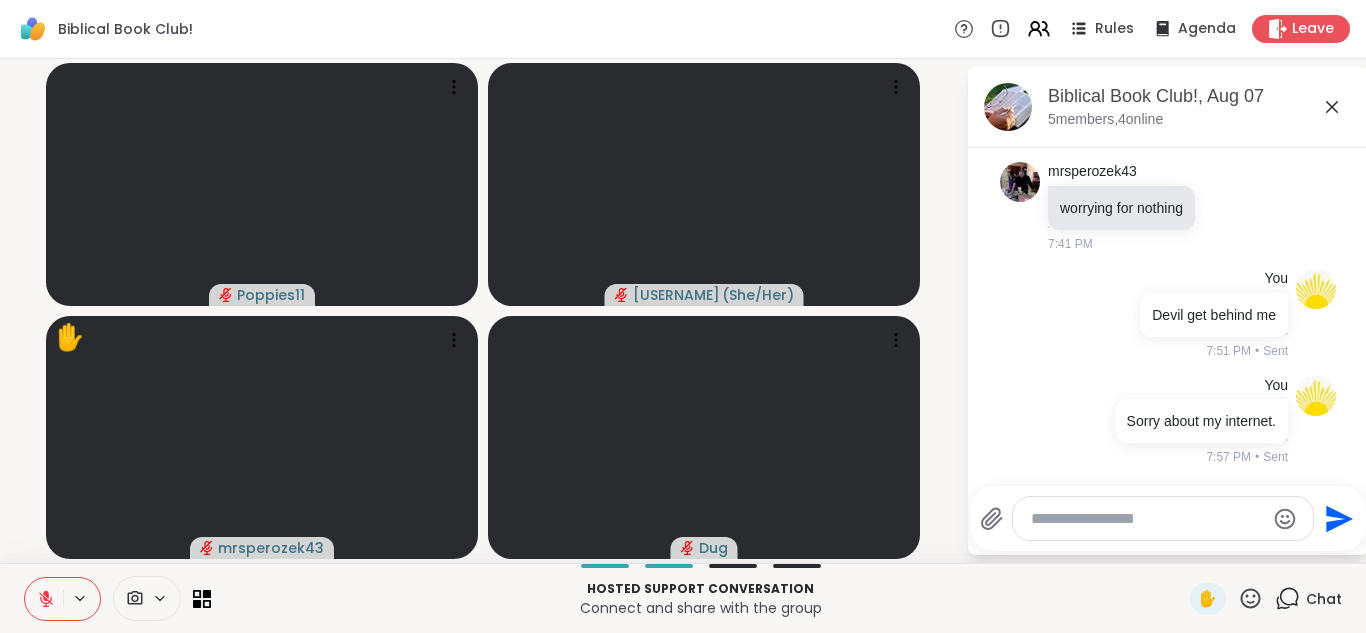 click 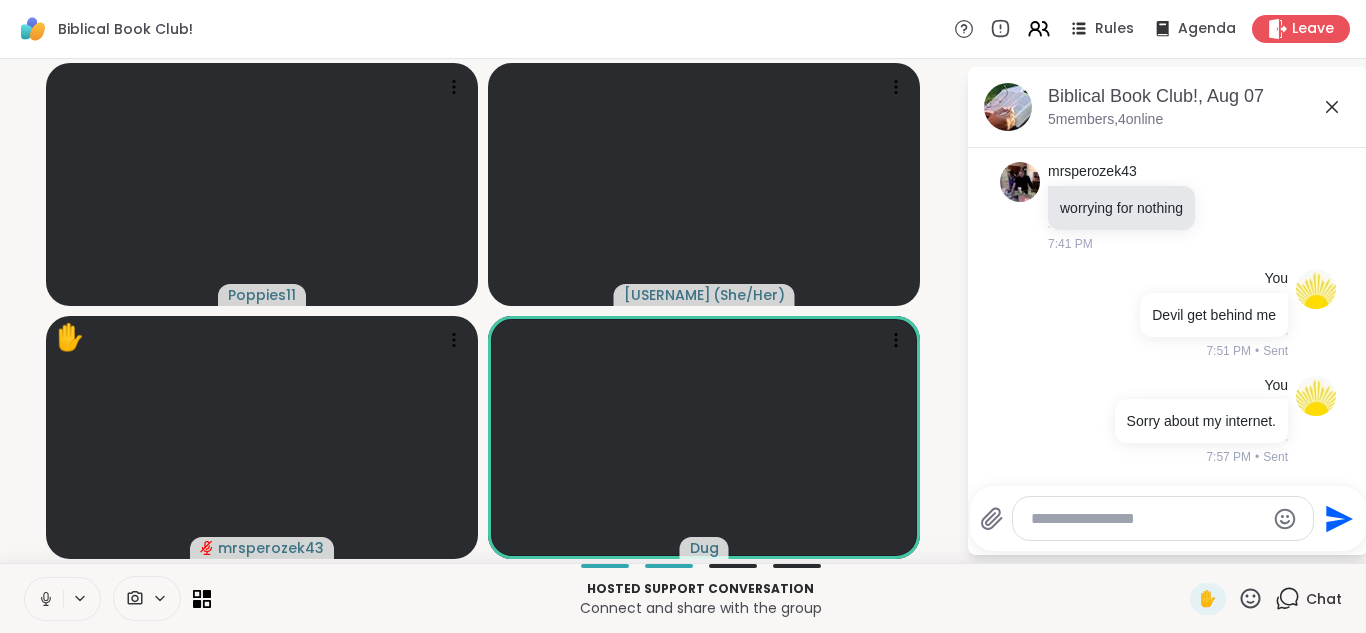 type 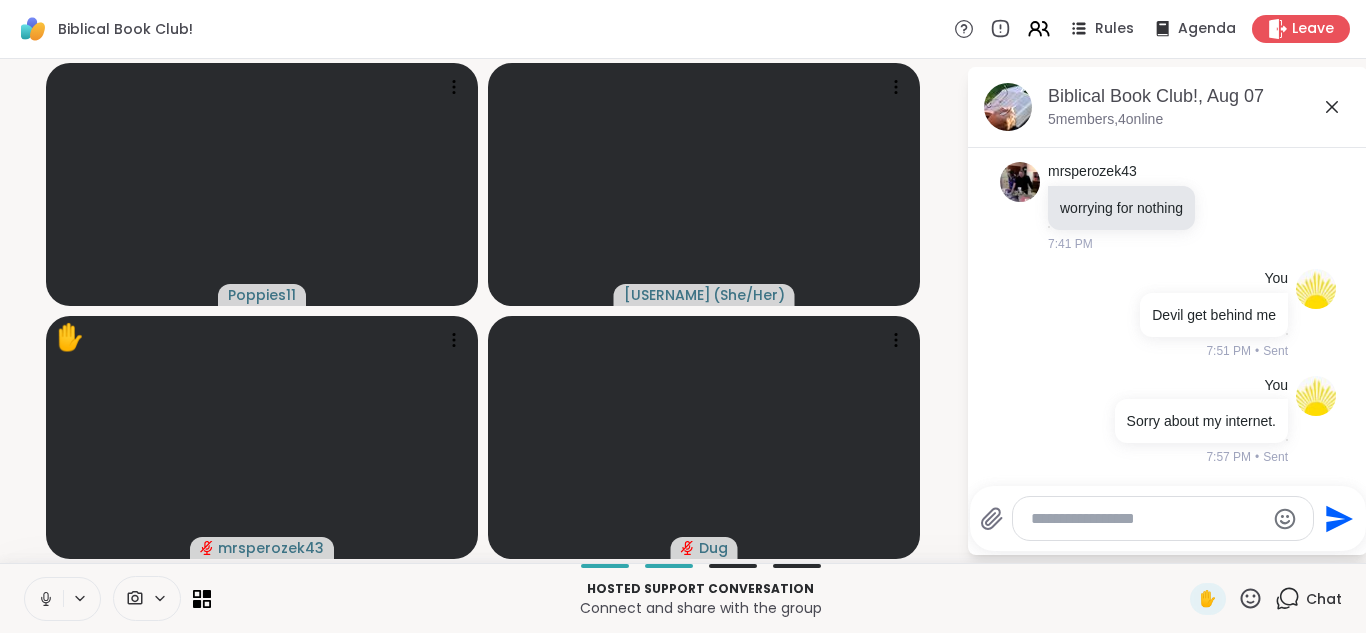 click at bounding box center (1147, 519) 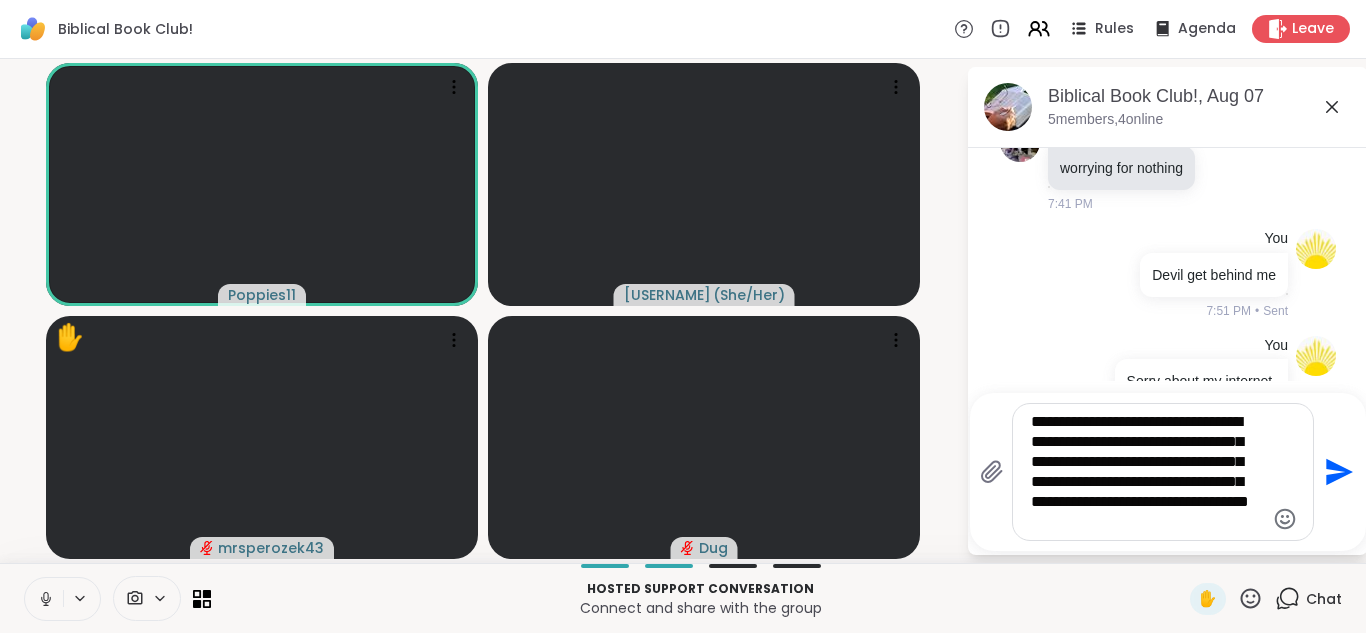 type on "**********" 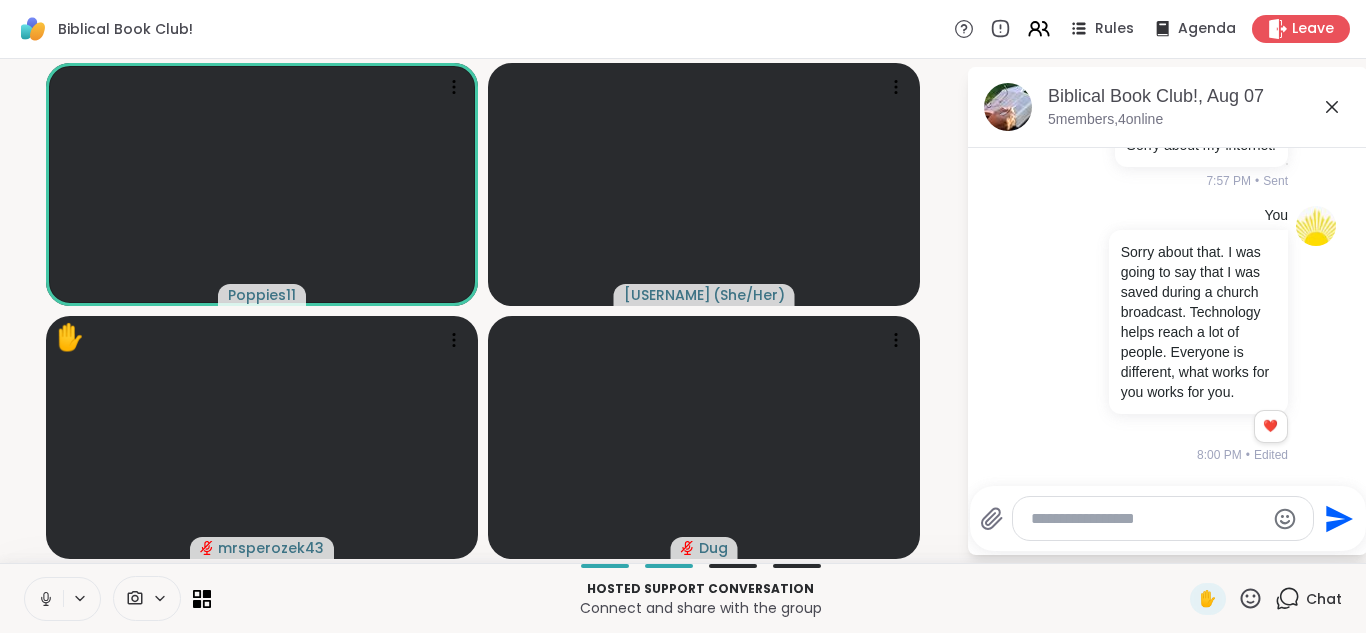 scroll, scrollTop: 496, scrollLeft: 0, axis: vertical 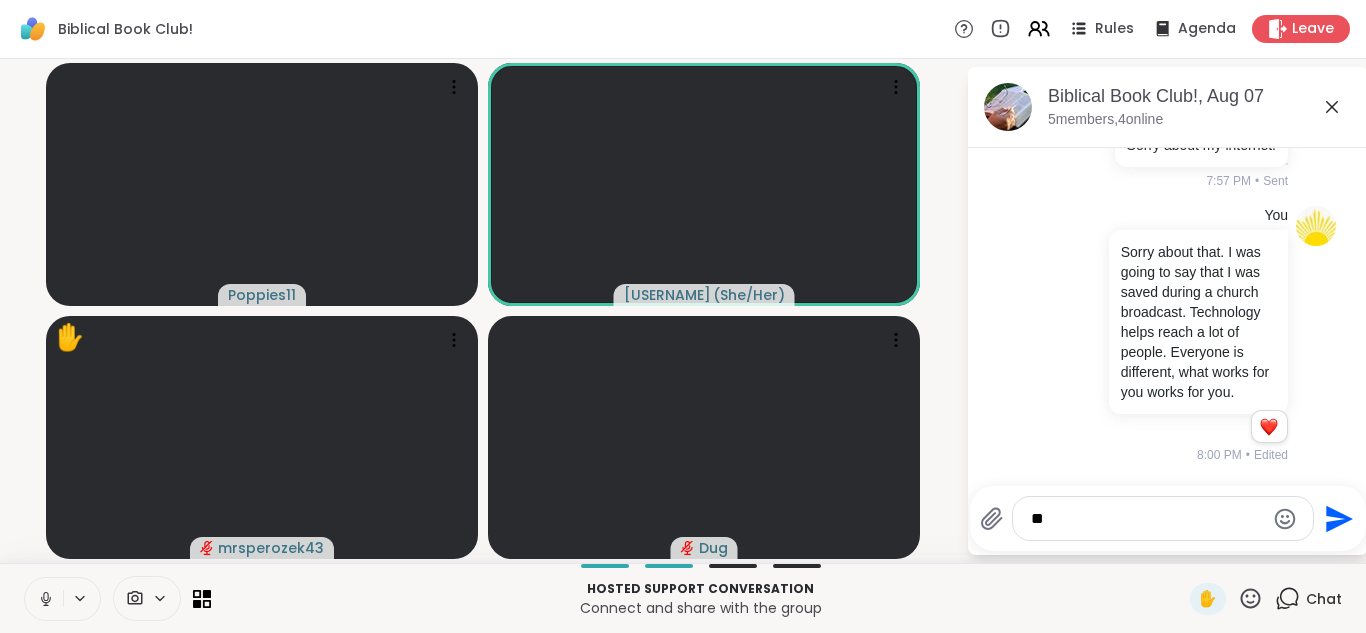 type on "*" 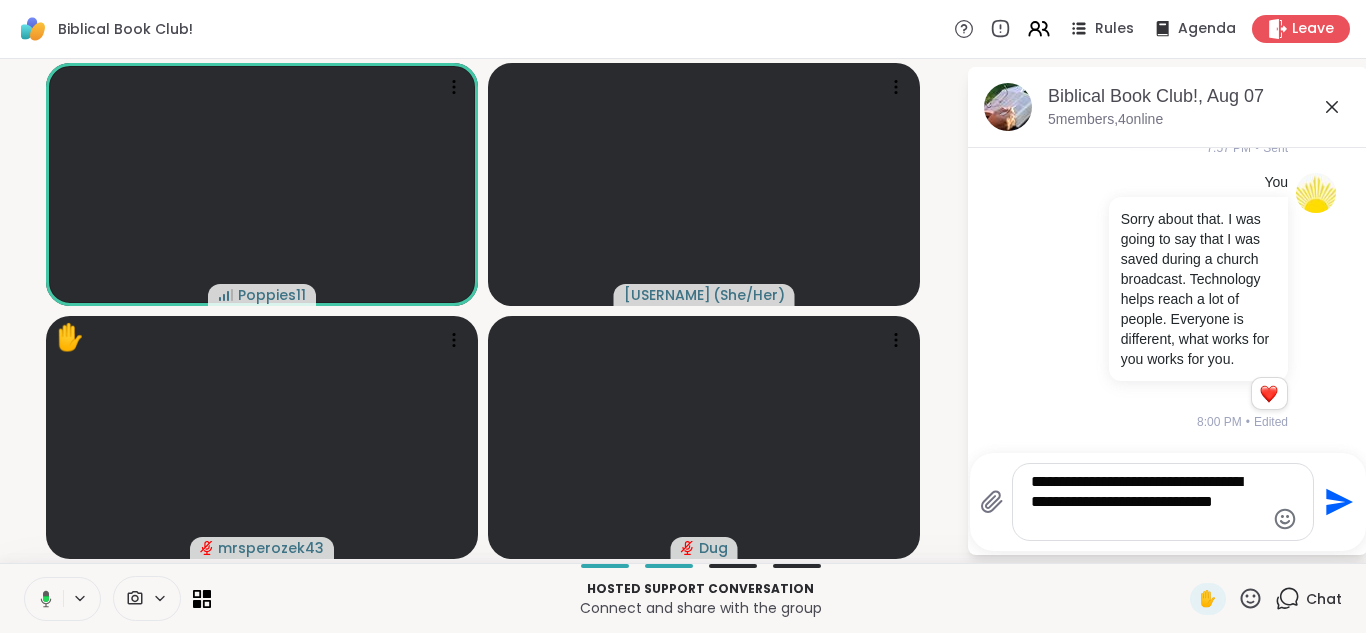 type on "**********" 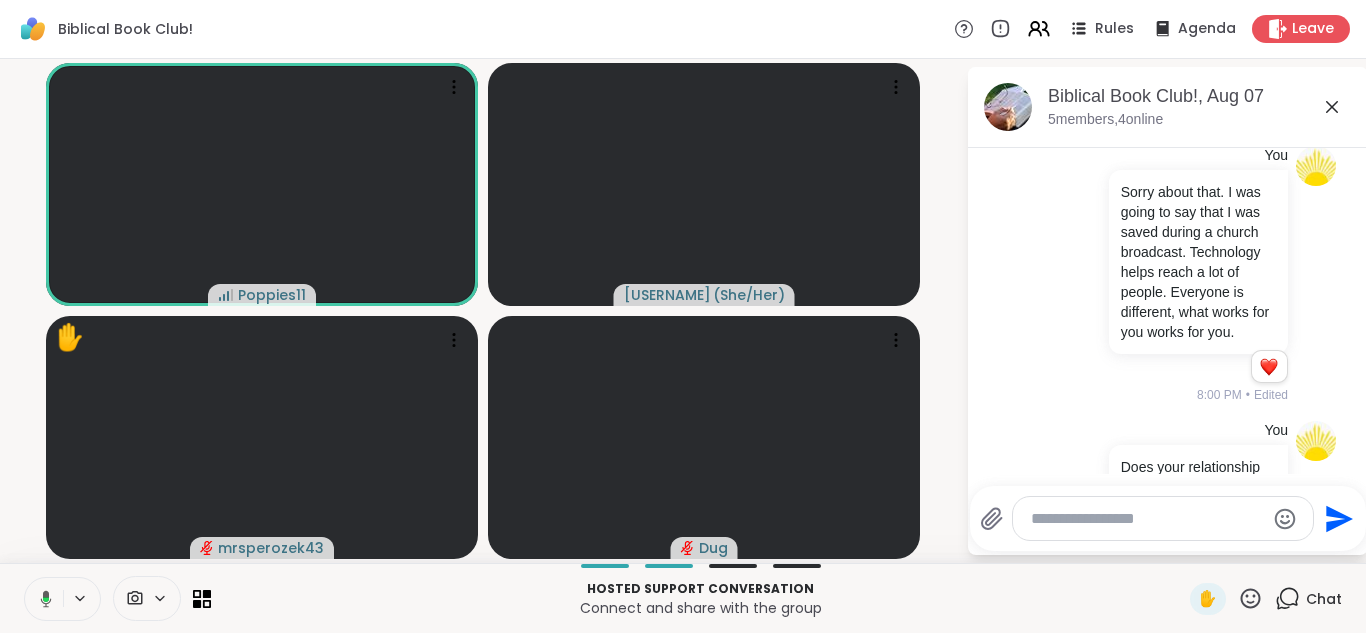 scroll, scrollTop: 662, scrollLeft: 0, axis: vertical 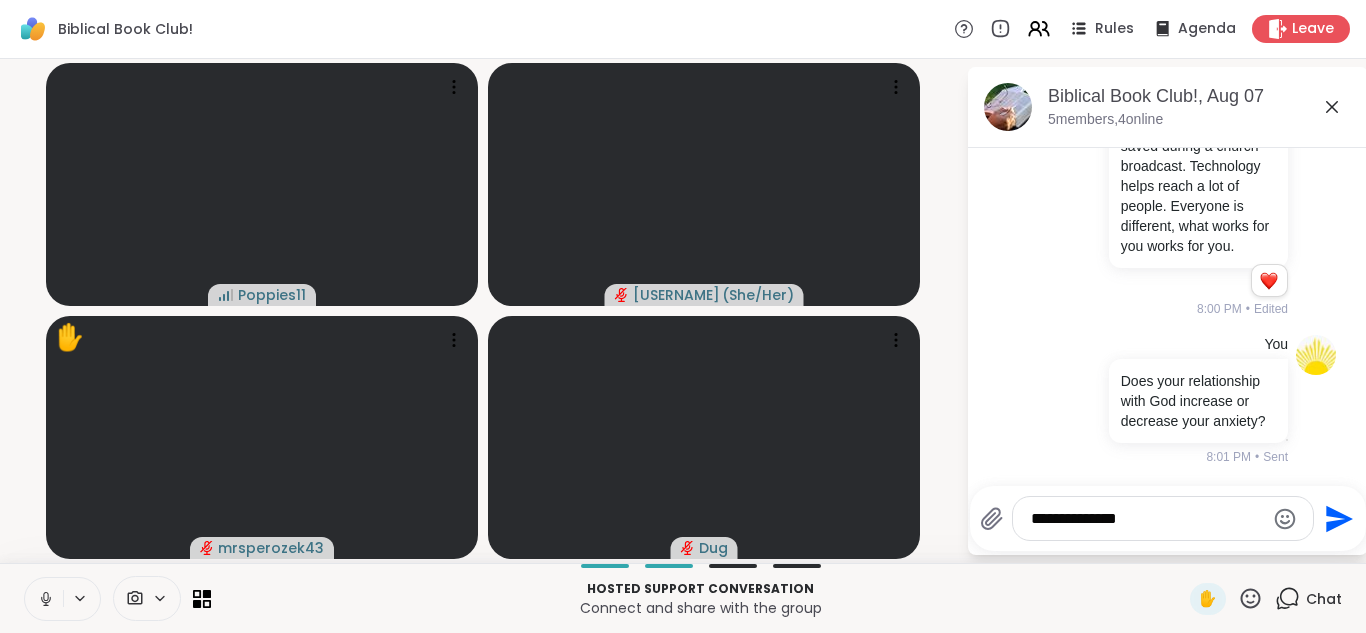 type on "**********" 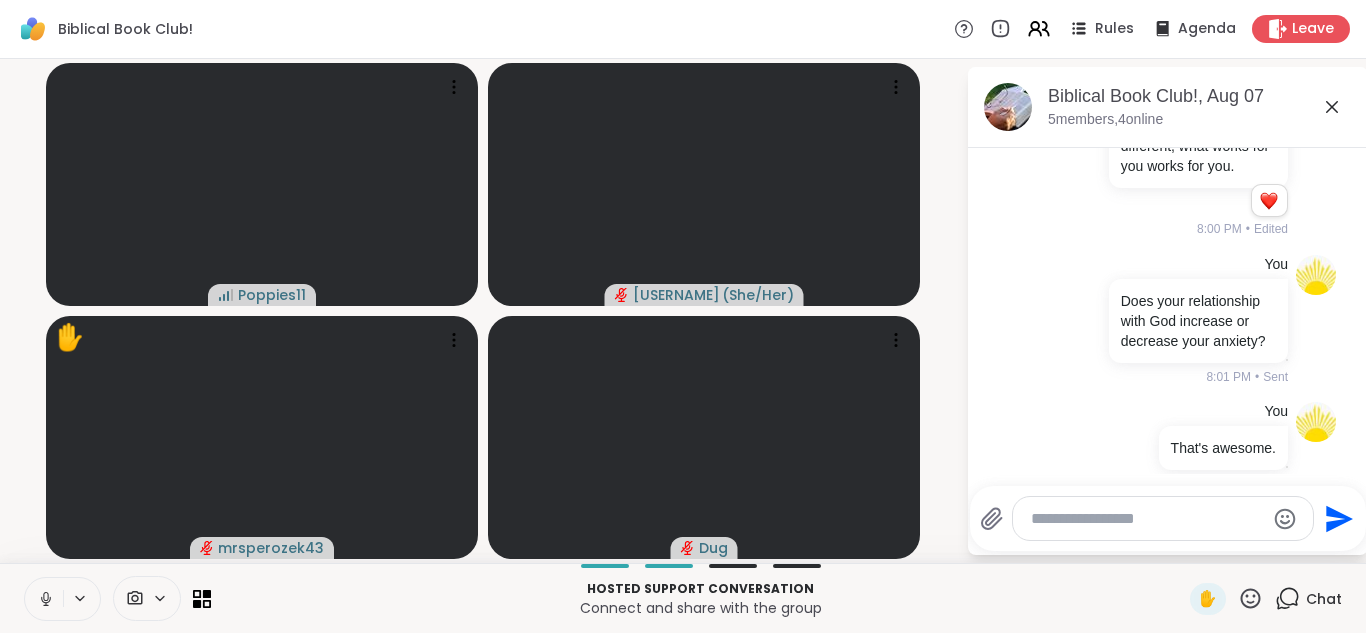 scroll, scrollTop: 769, scrollLeft: 0, axis: vertical 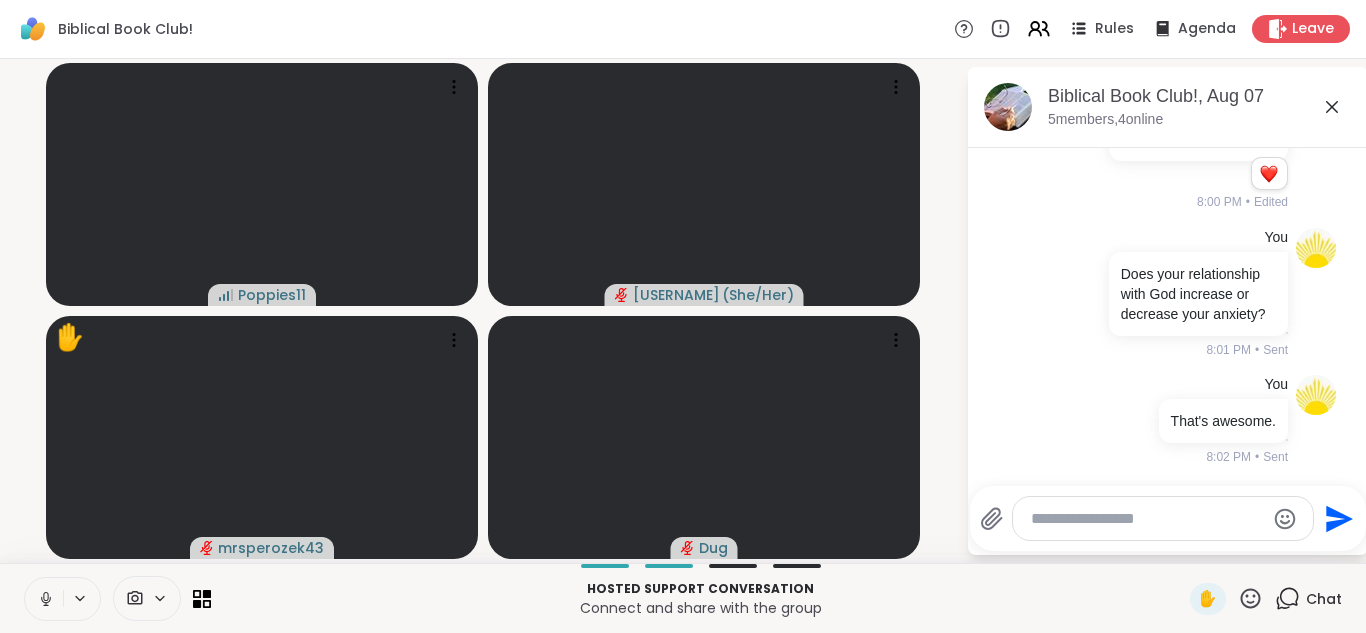 click 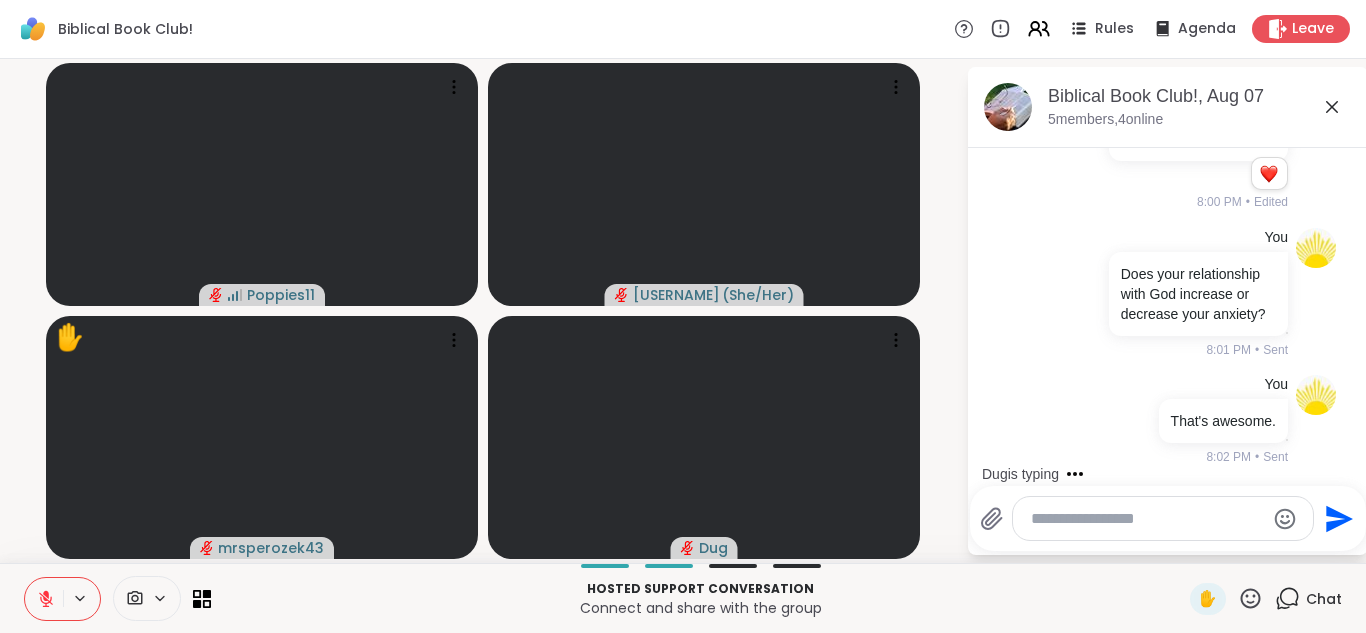 click at bounding box center [1147, 519] 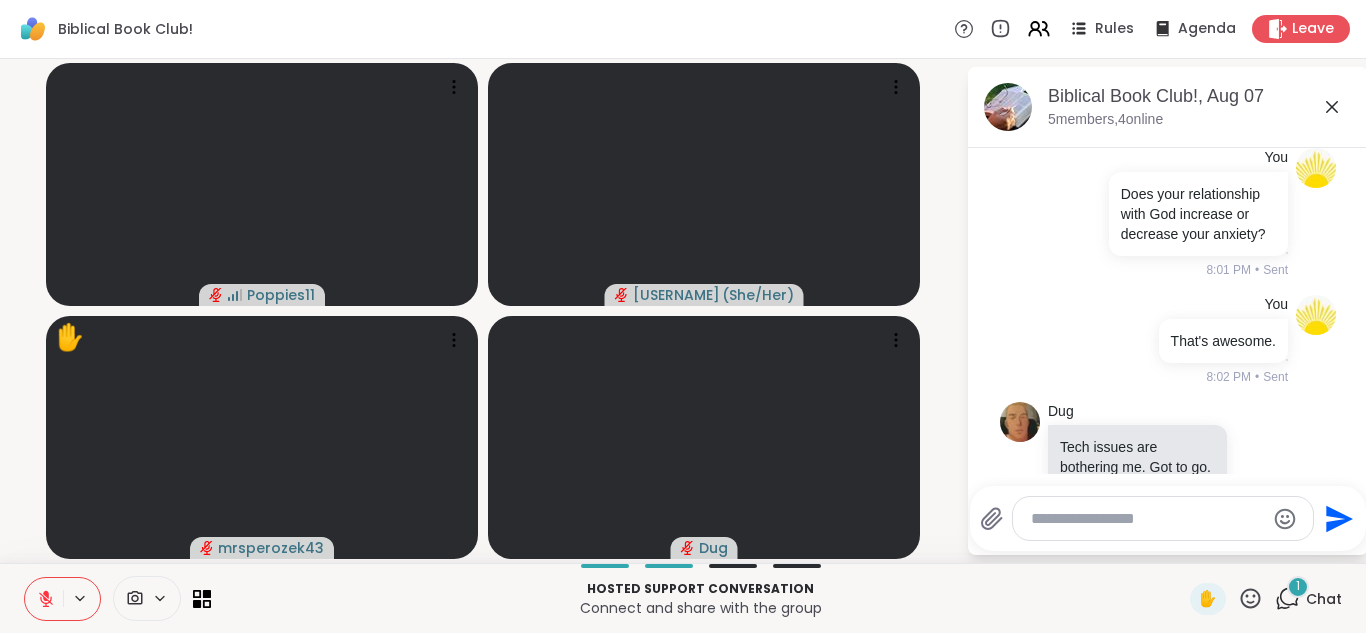scroll, scrollTop: 915, scrollLeft: 0, axis: vertical 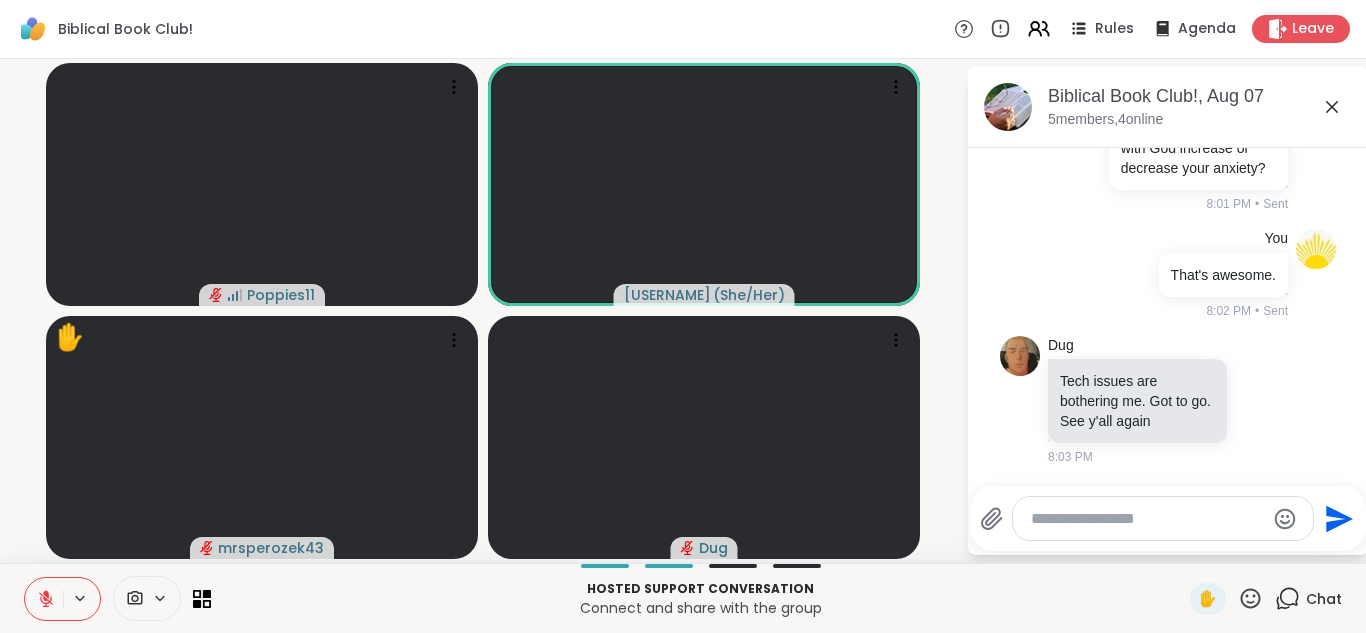 click at bounding box center [1163, 518] 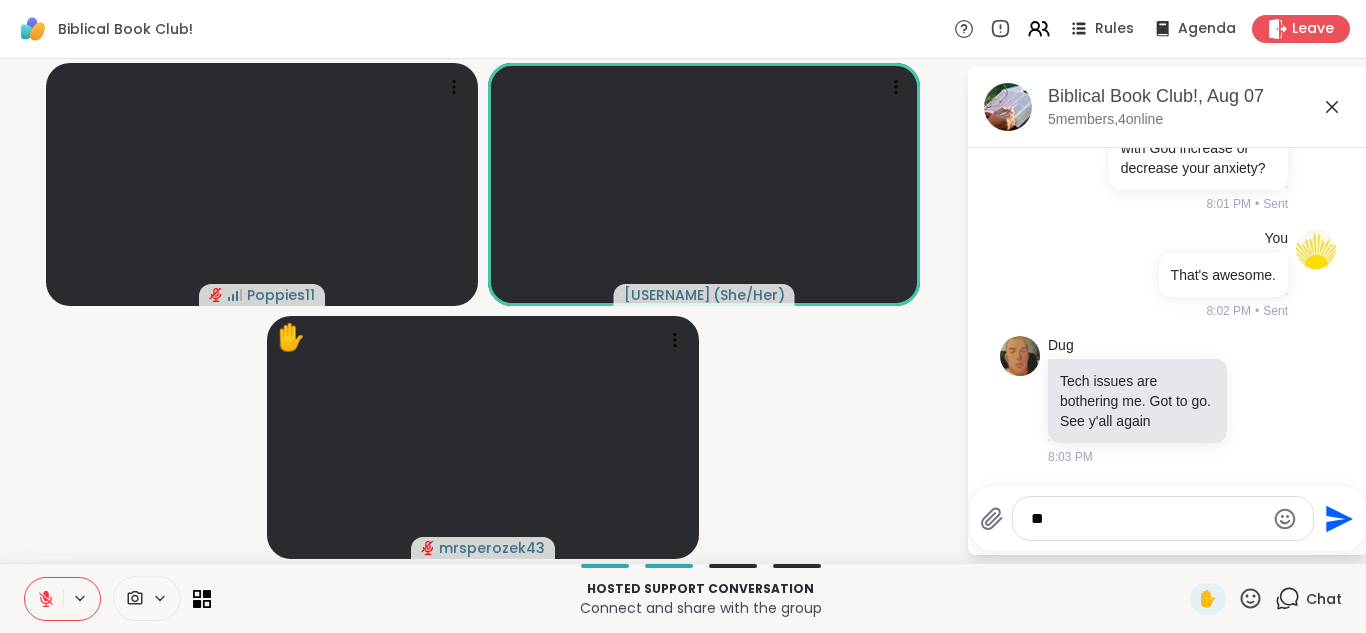 type on "*" 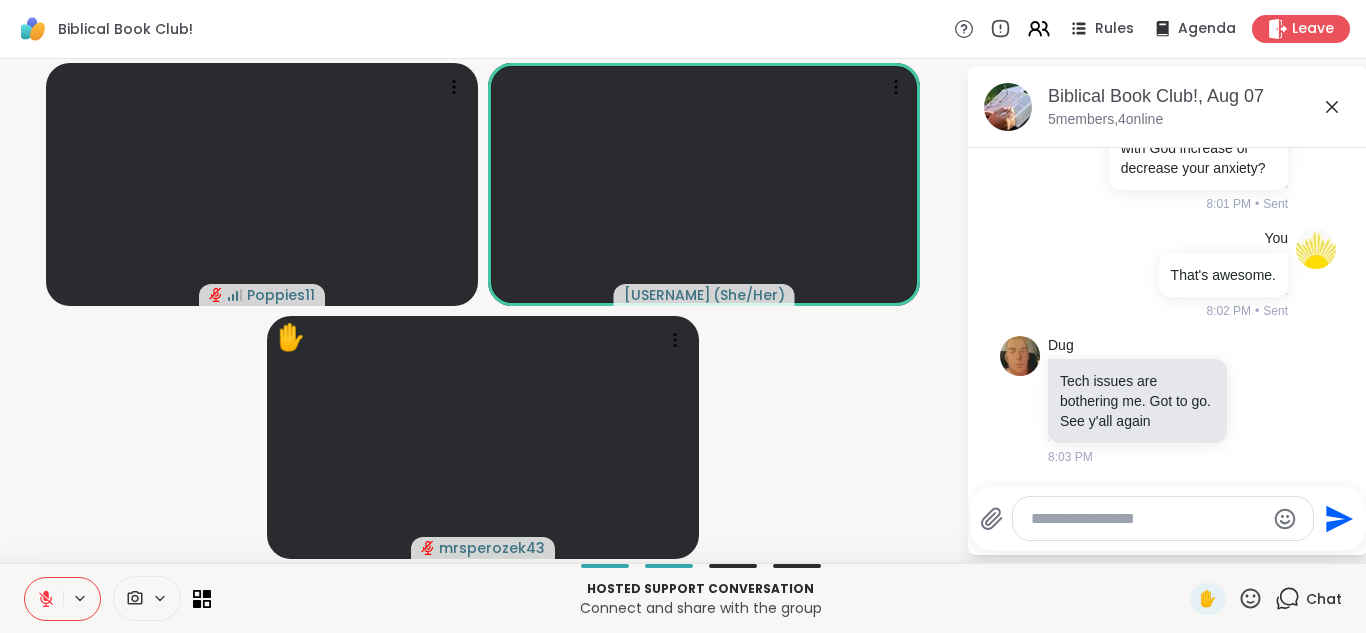 drag, startPoint x: 1078, startPoint y: 517, endPoint x: 268, endPoint y: 612, distance: 815.55194 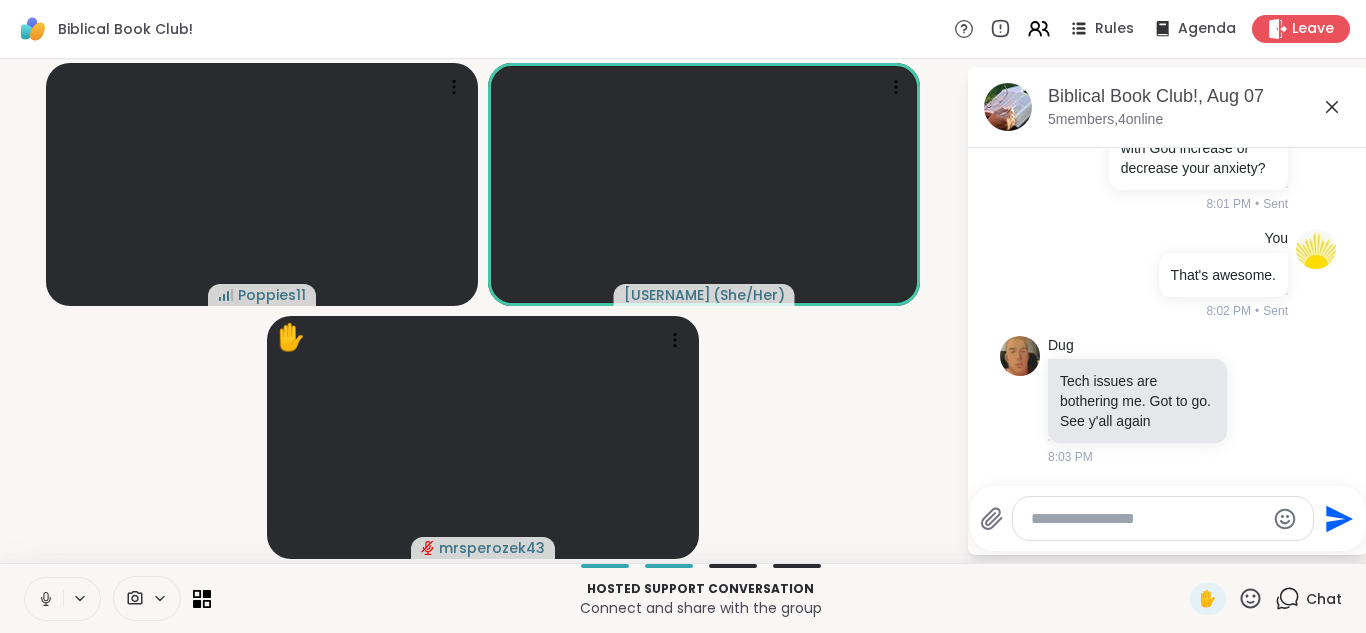 click at bounding box center (1147, 519) 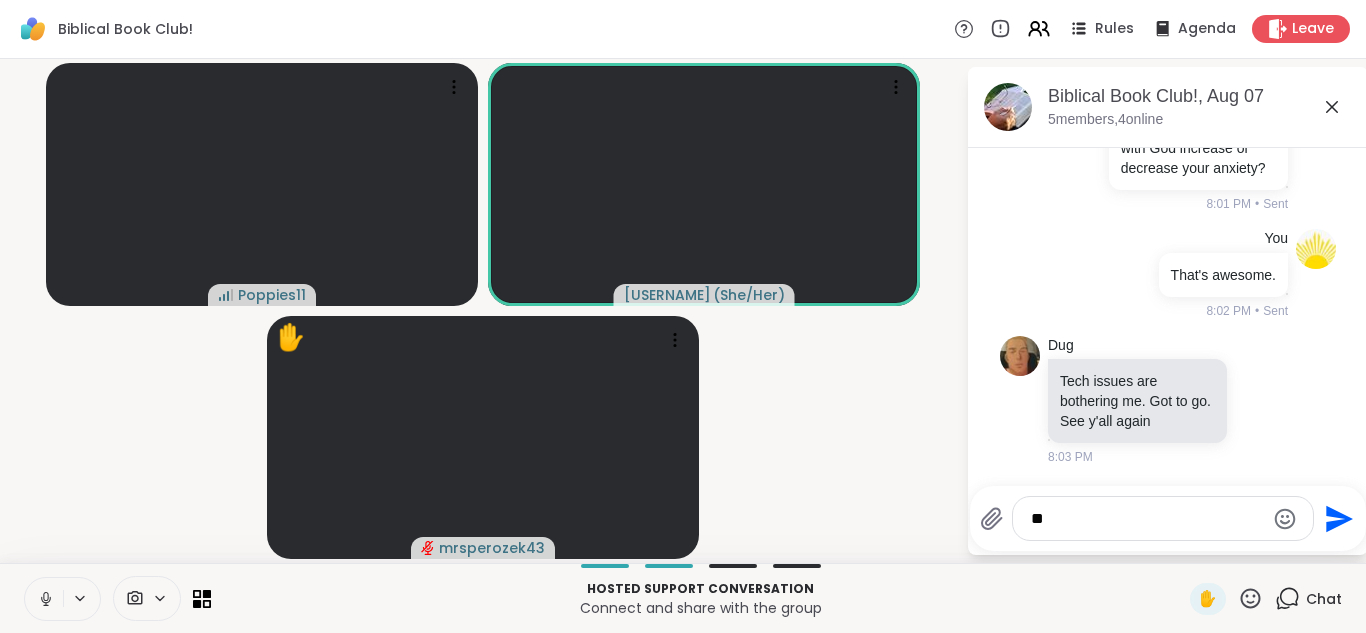 type on "*" 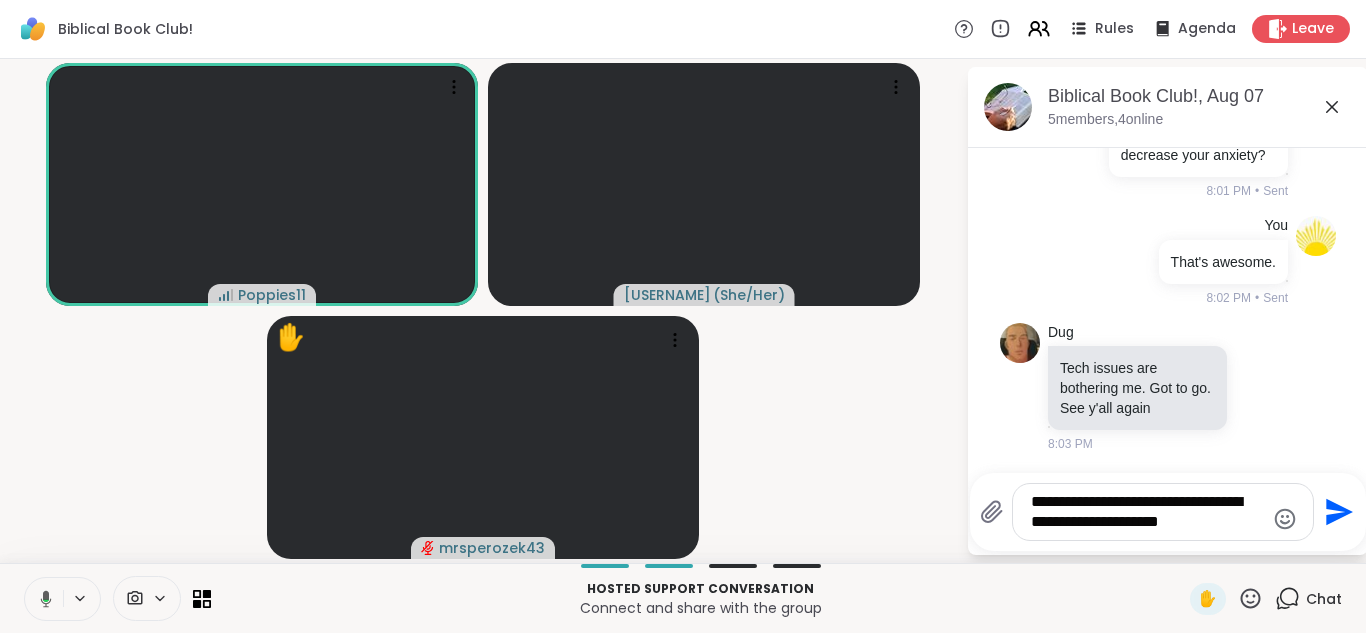 type on "**********" 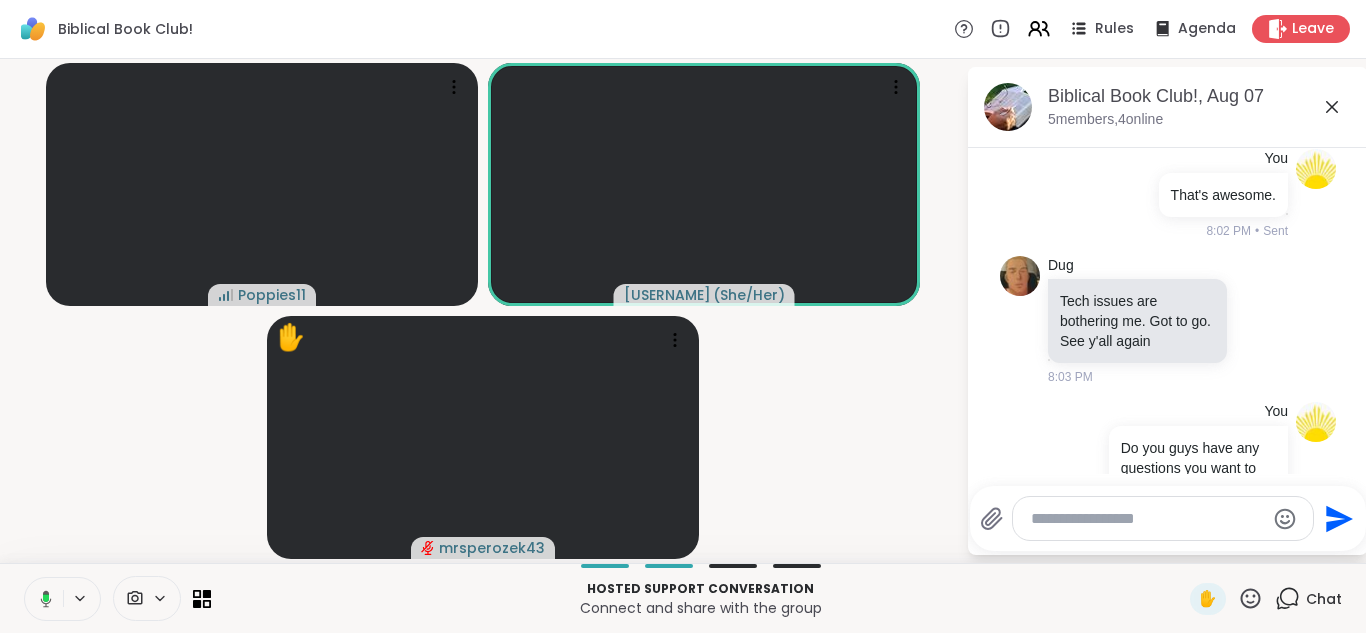 scroll, scrollTop: 1082, scrollLeft: 0, axis: vertical 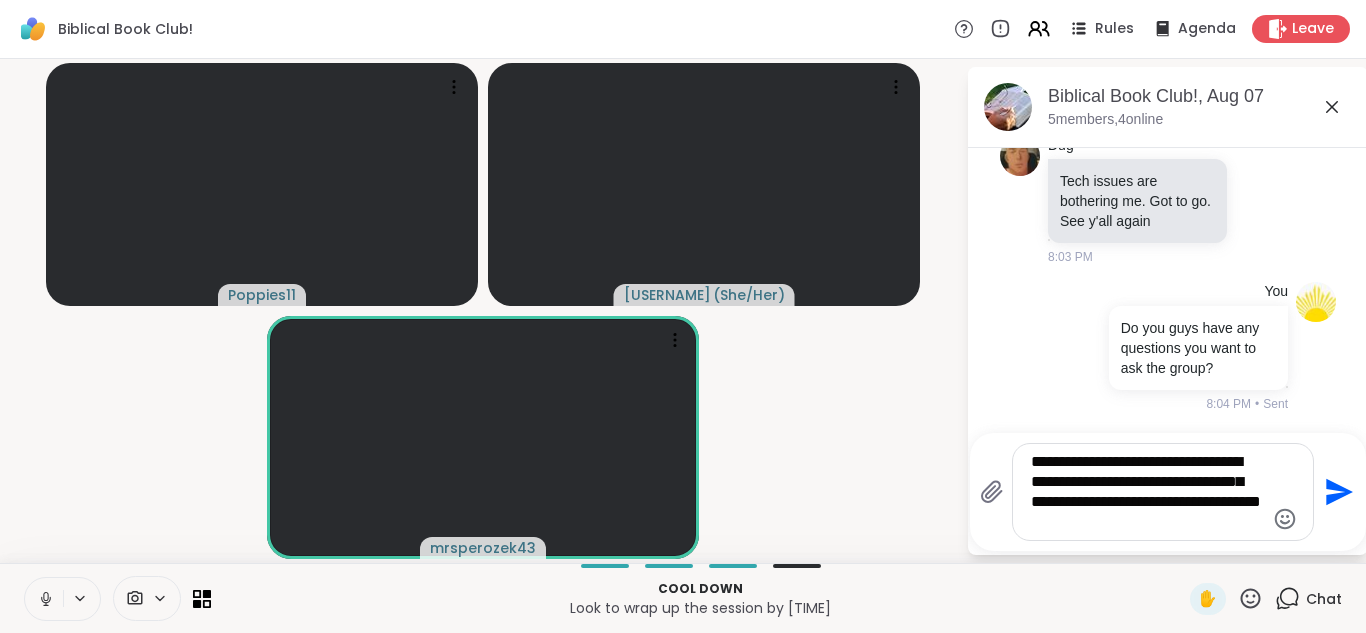 type on "**********" 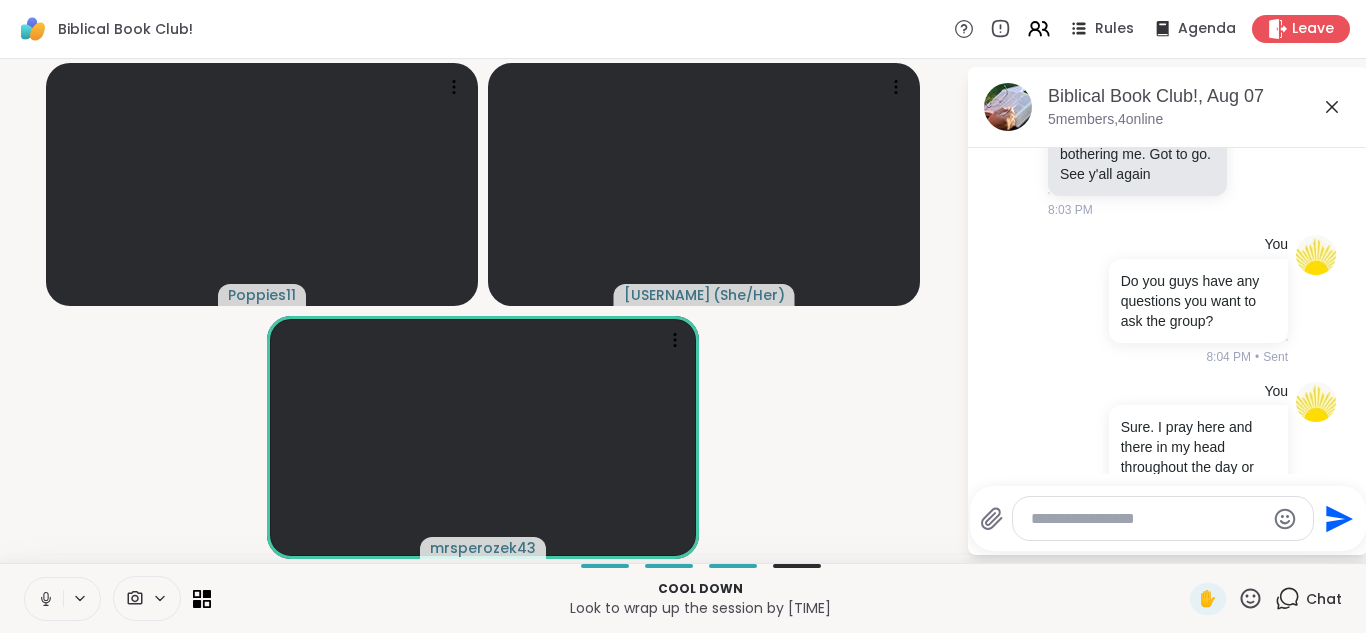 scroll, scrollTop: 1289, scrollLeft: 0, axis: vertical 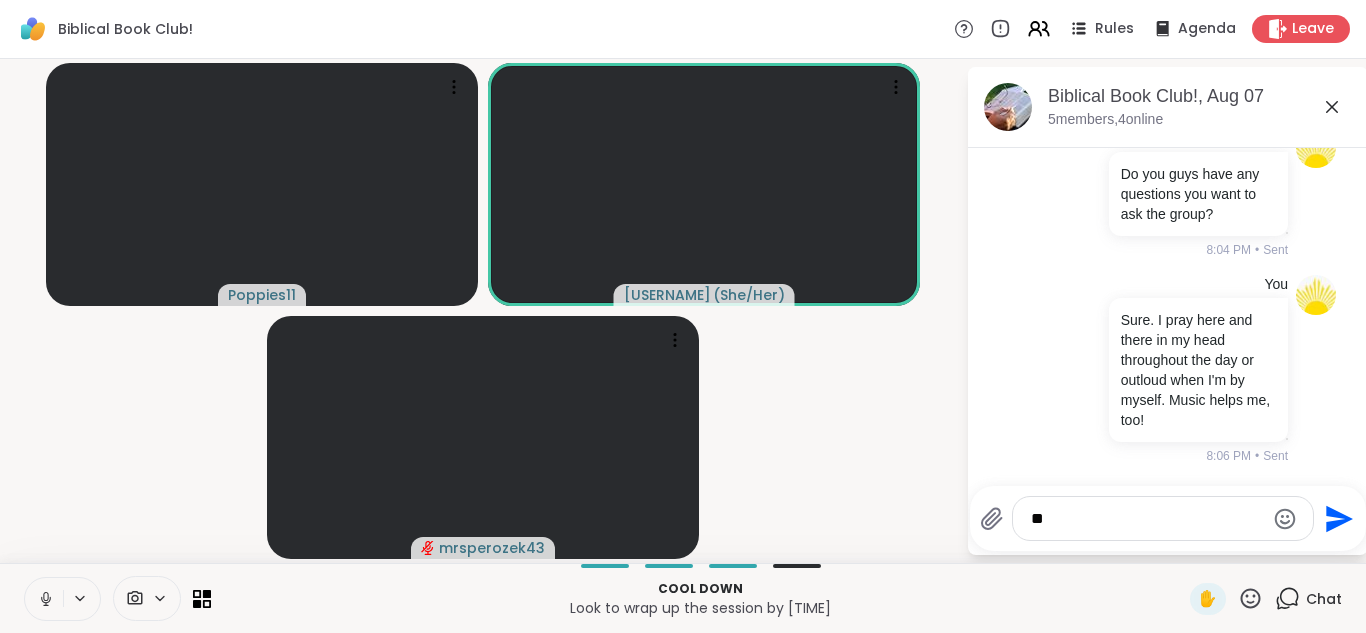 type on "*" 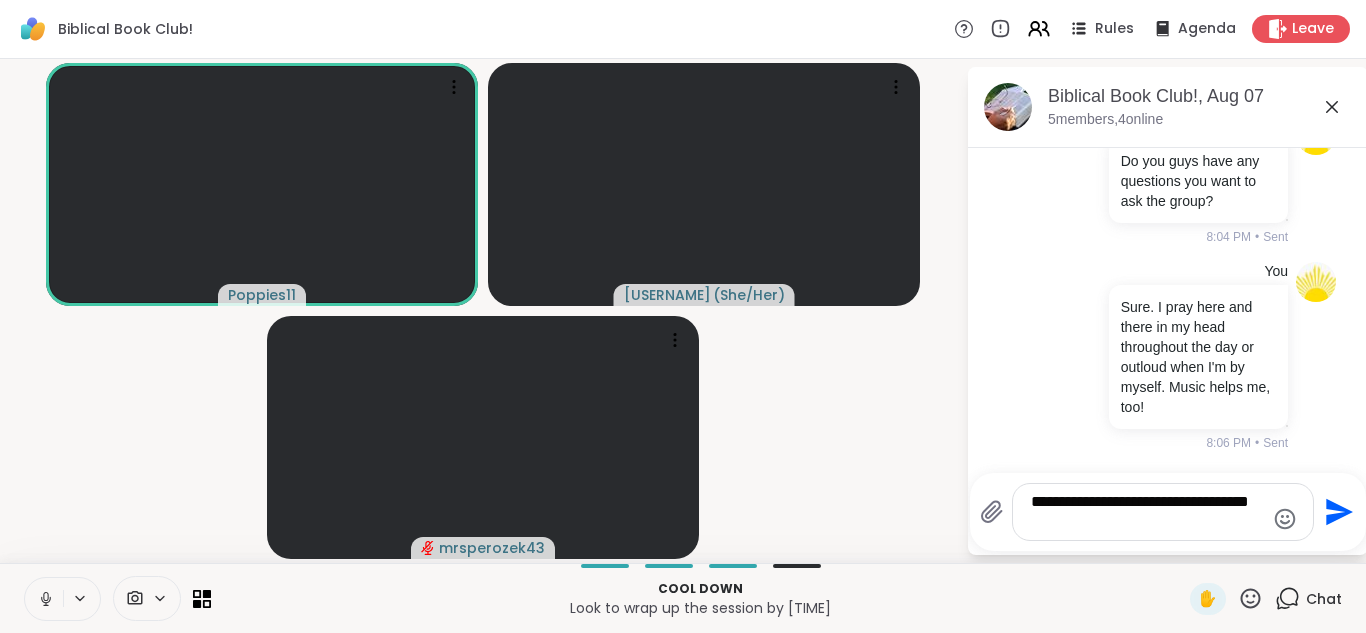 type on "**********" 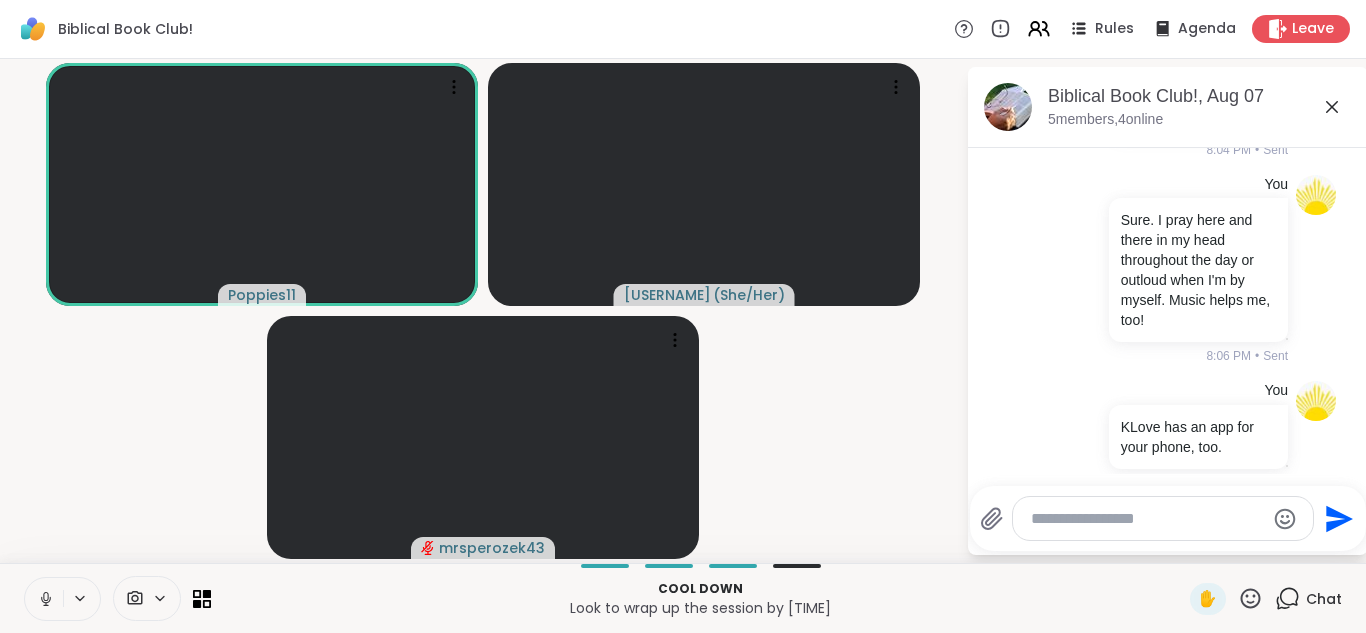 scroll, scrollTop: 1415, scrollLeft: 0, axis: vertical 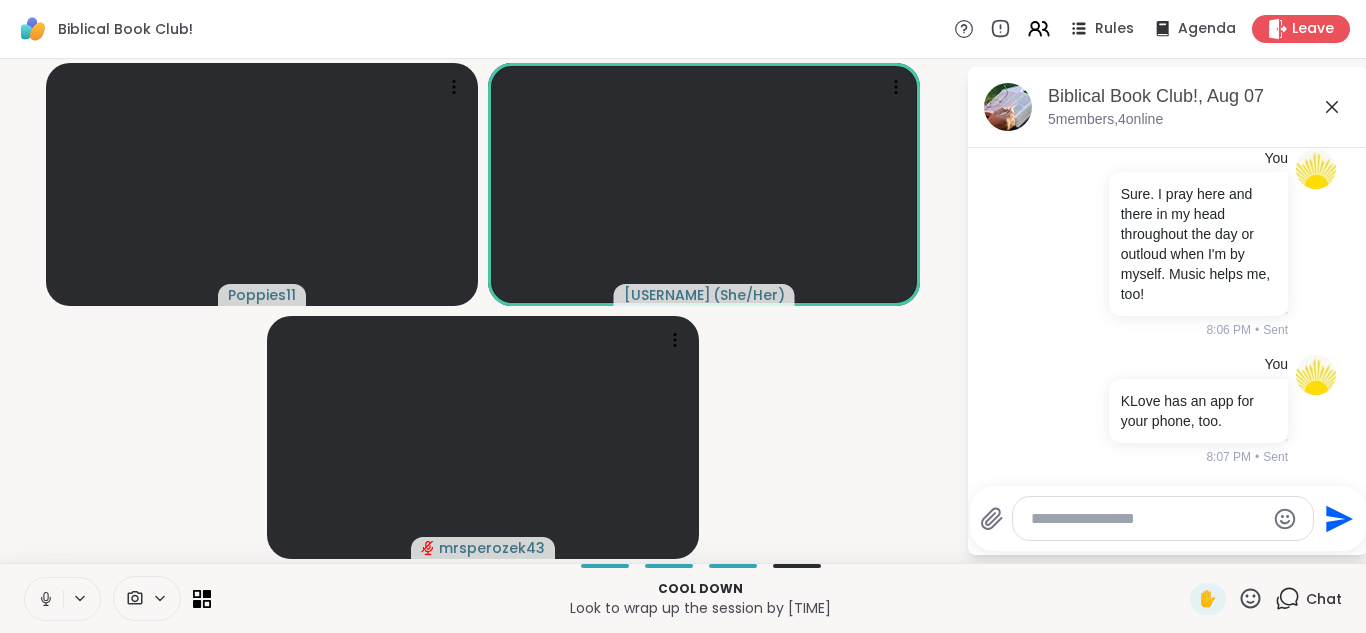 click at bounding box center (1147, 519) 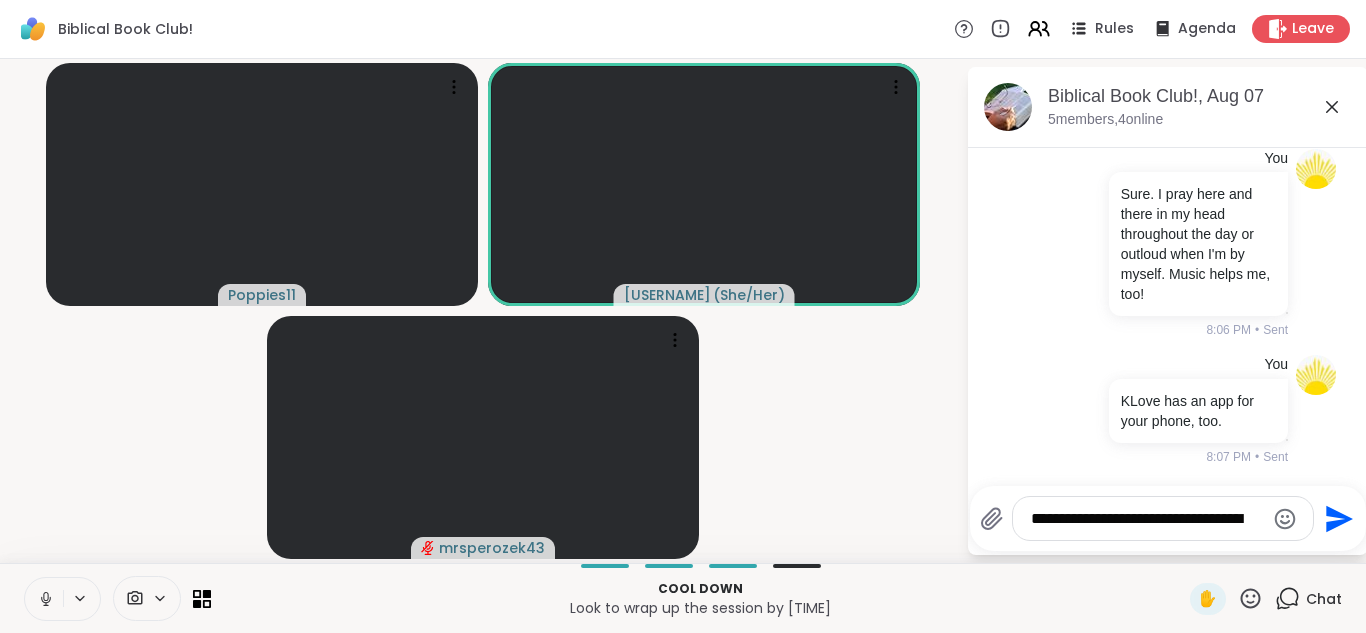 type on "**********" 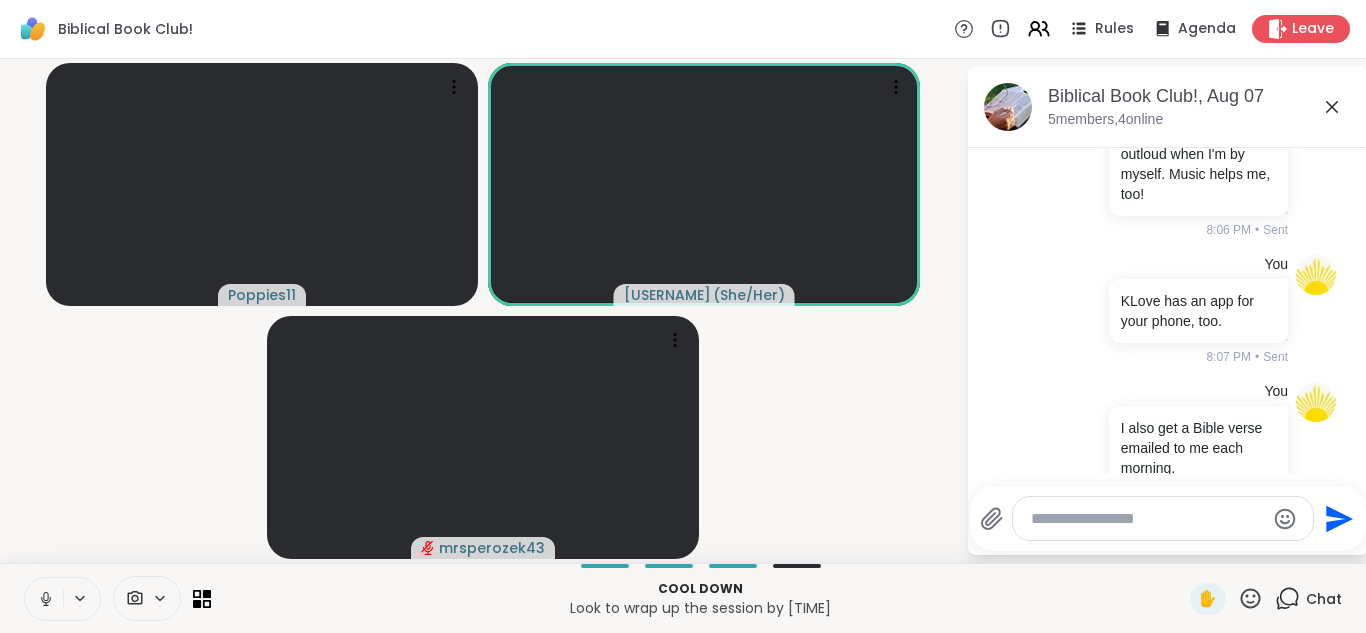 scroll, scrollTop: 1562, scrollLeft: 0, axis: vertical 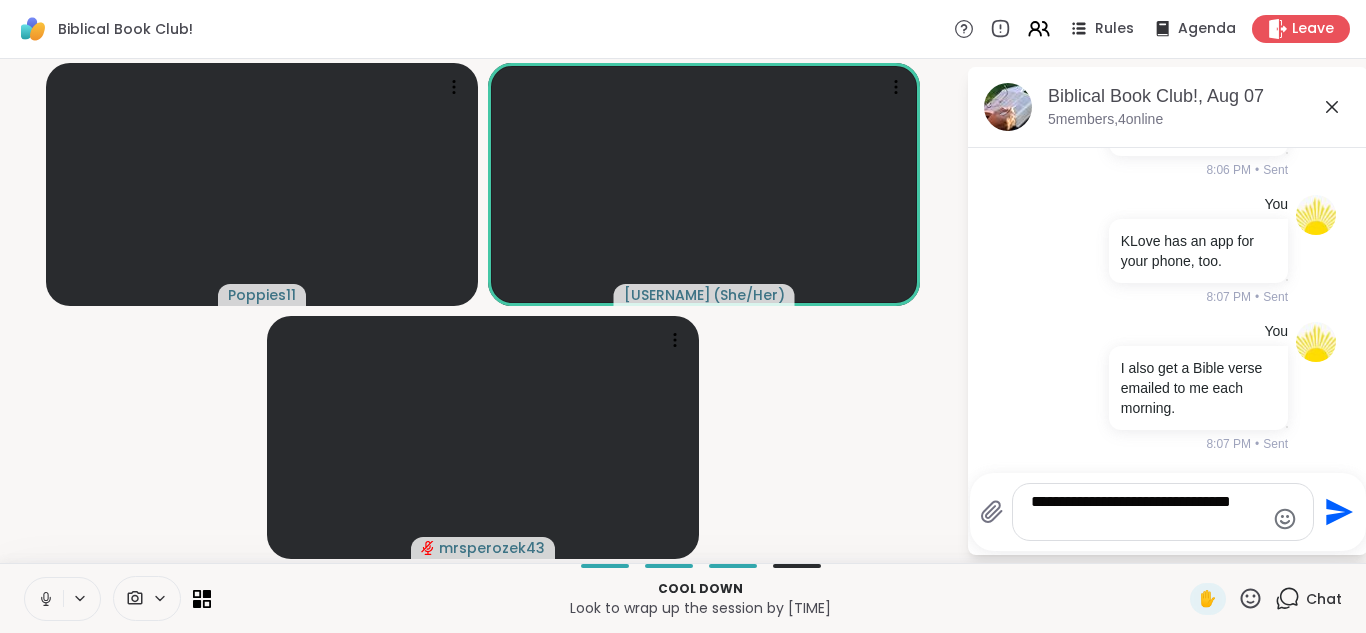 type on "**********" 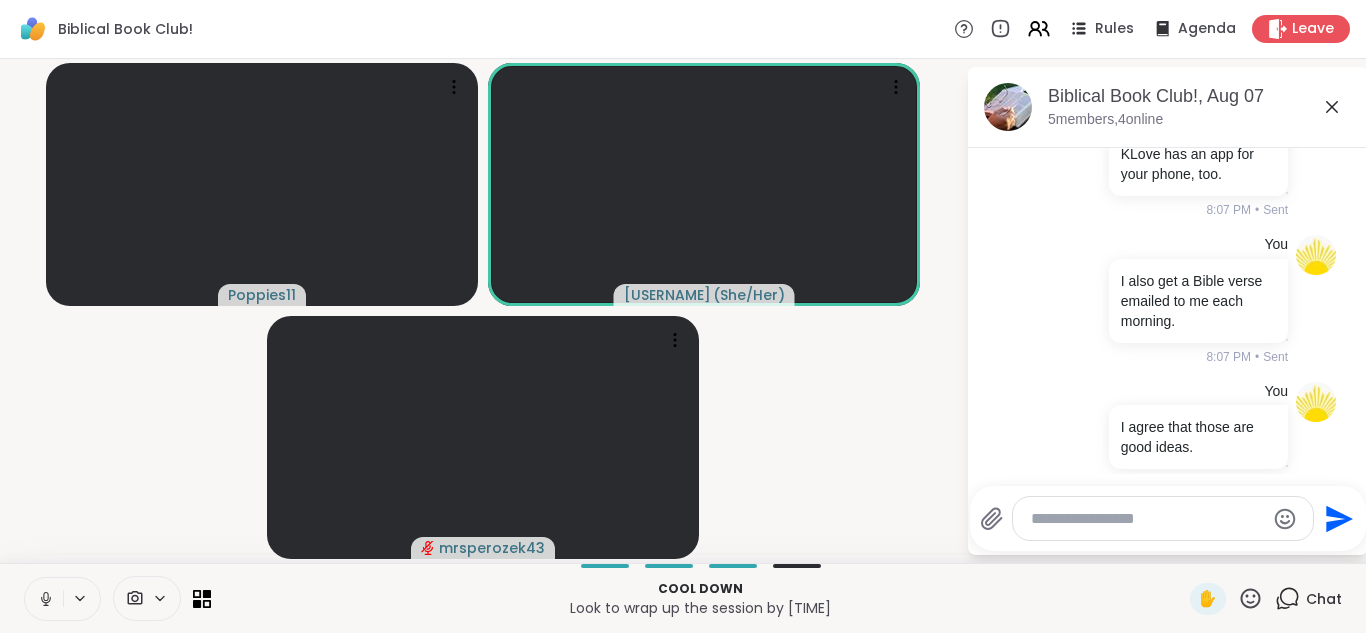 scroll, scrollTop: 1688, scrollLeft: 0, axis: vertical 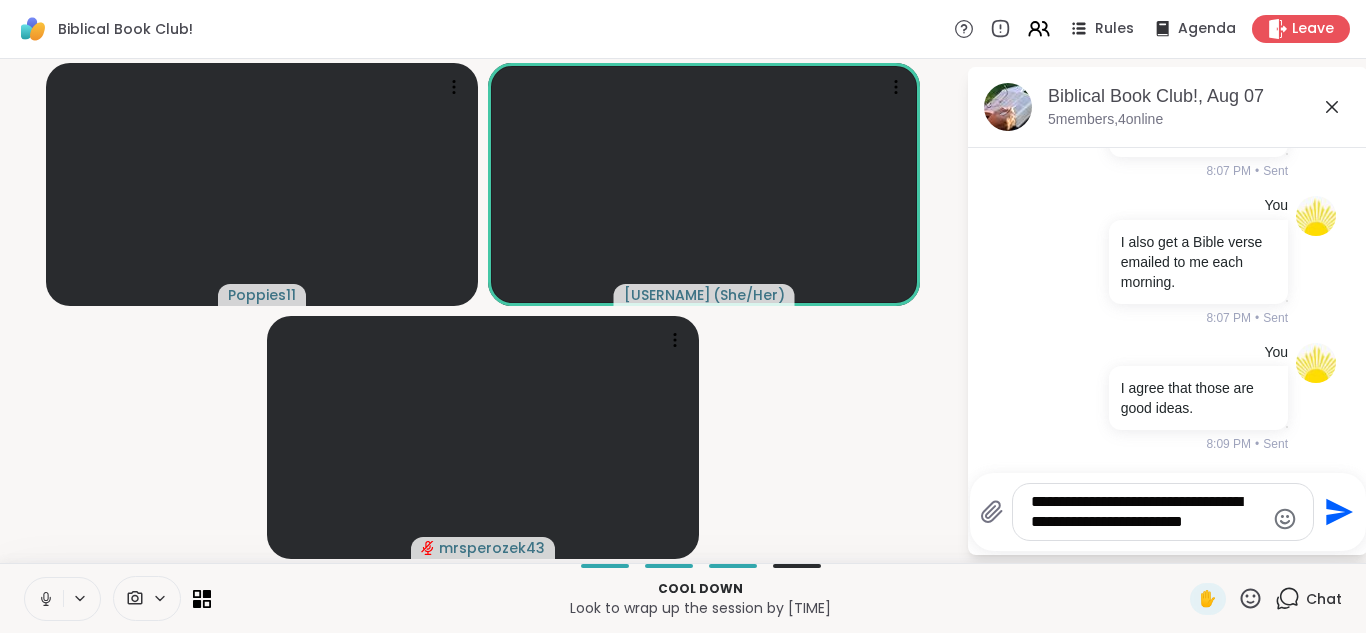 type on "**********" 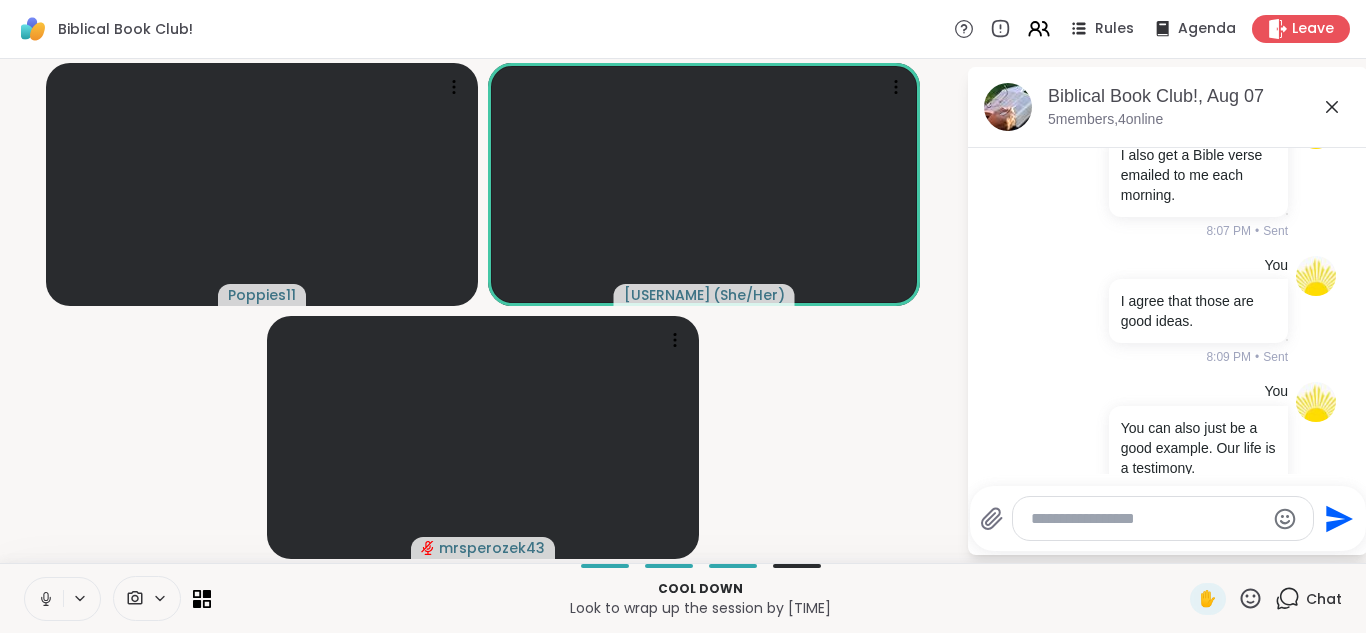 scroll, scrollTop: 1835, scrollLeft: 0, axis: vertical 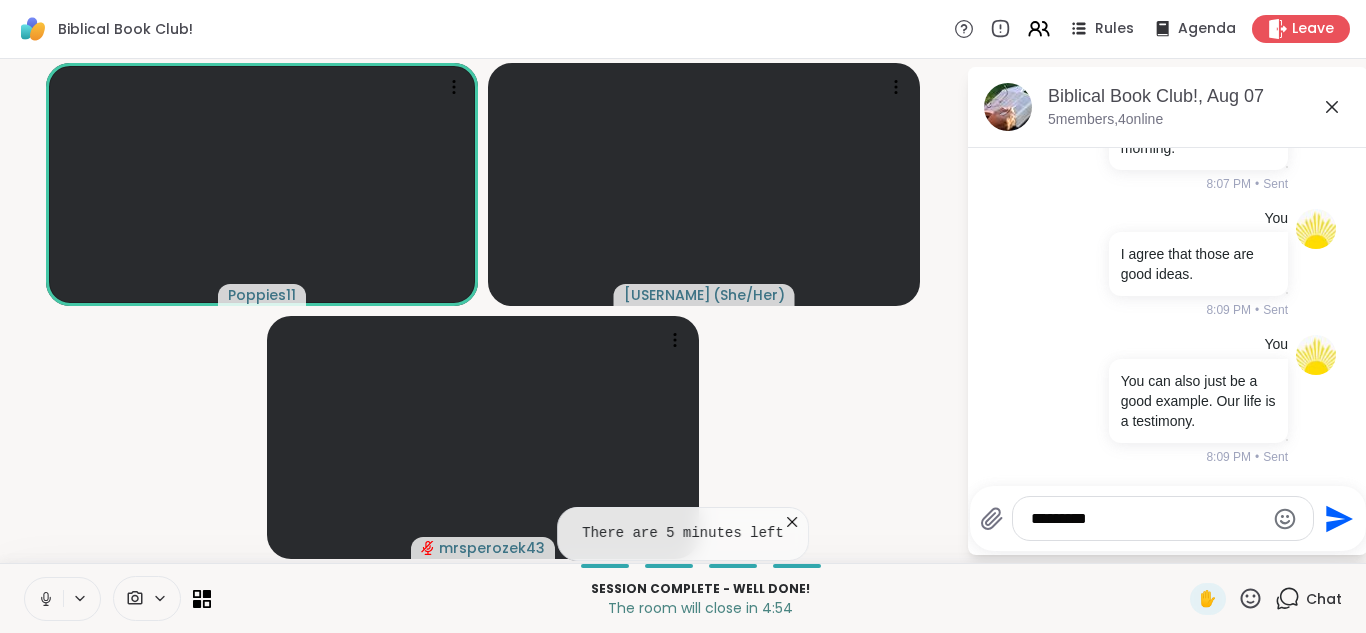 type on "********" 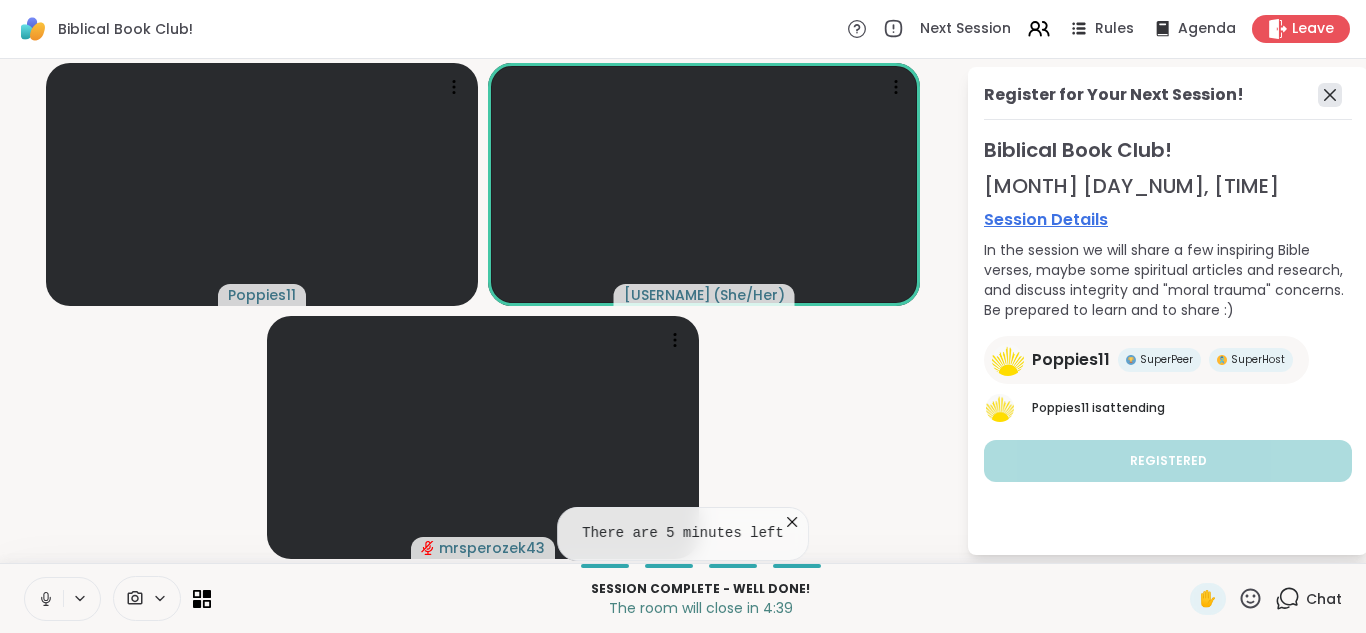 click 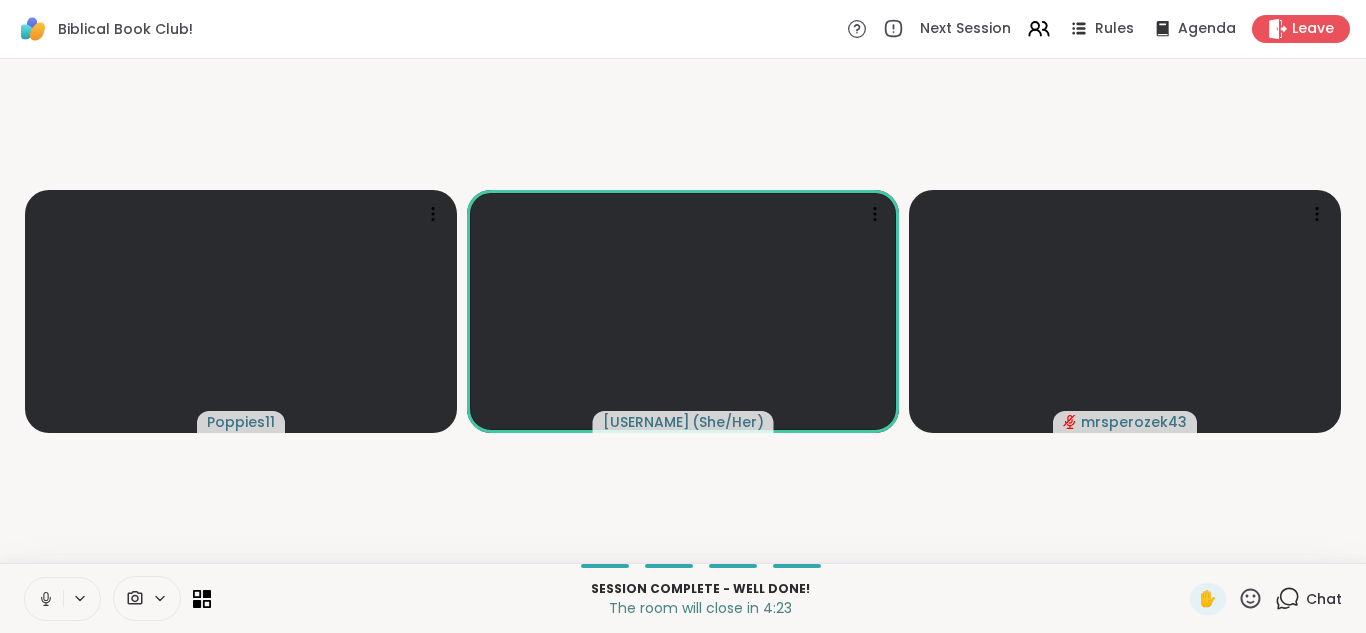 click 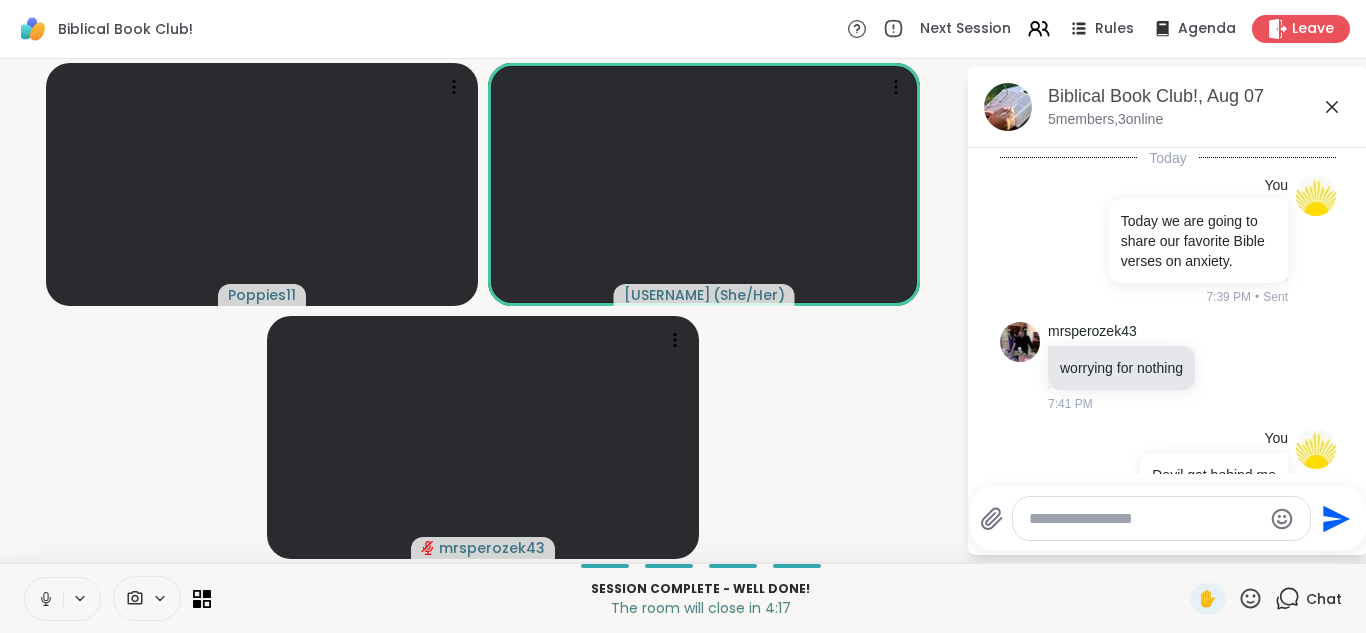 scroll, scrollTop: 1835, scrollLeft: 0, axis: vertical 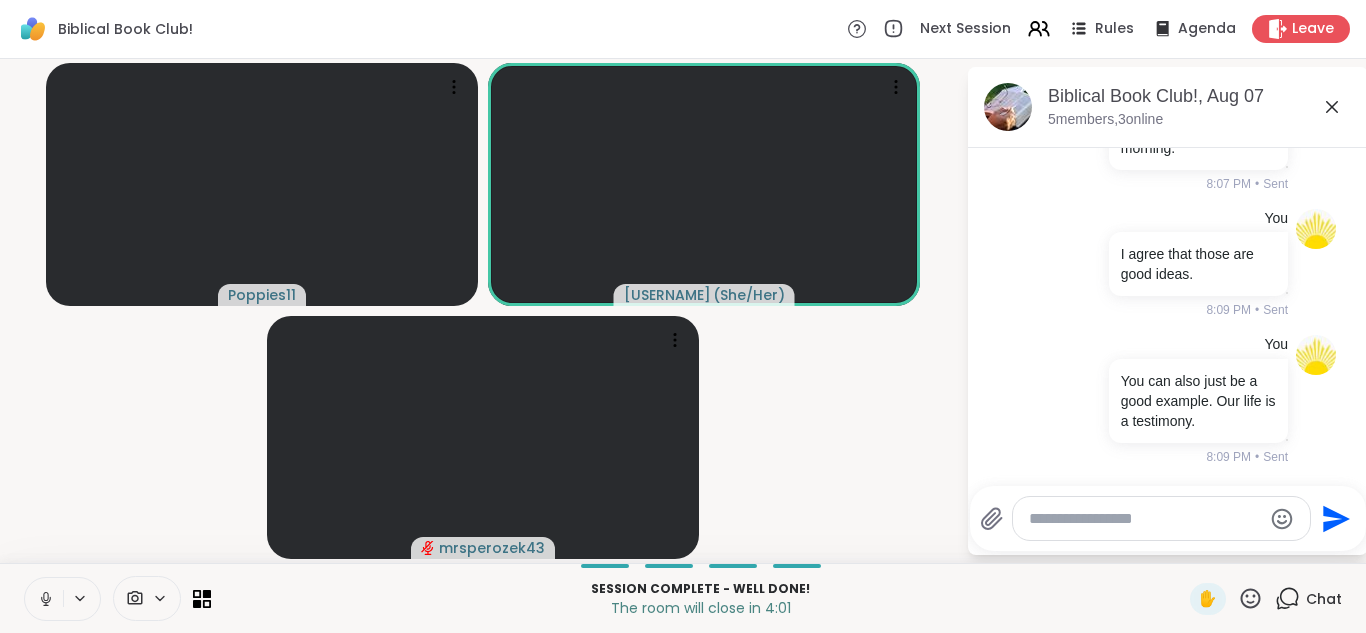 click at bounding box center (1145, 519) 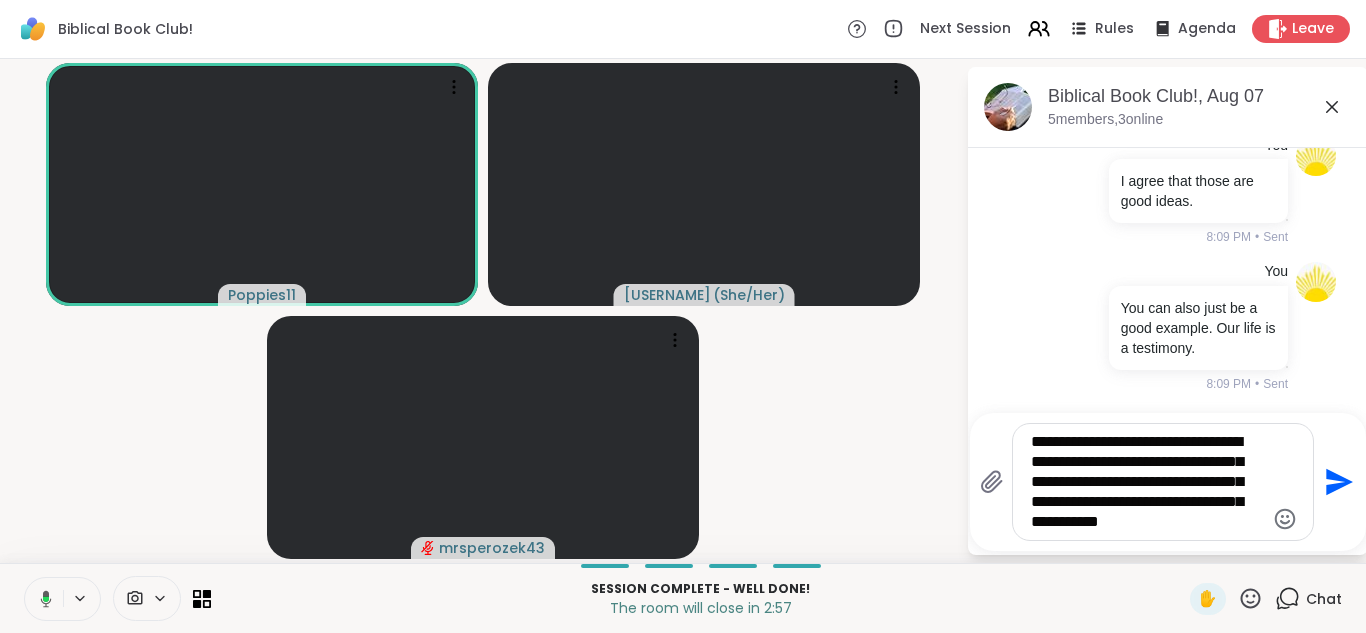 type on "**********" 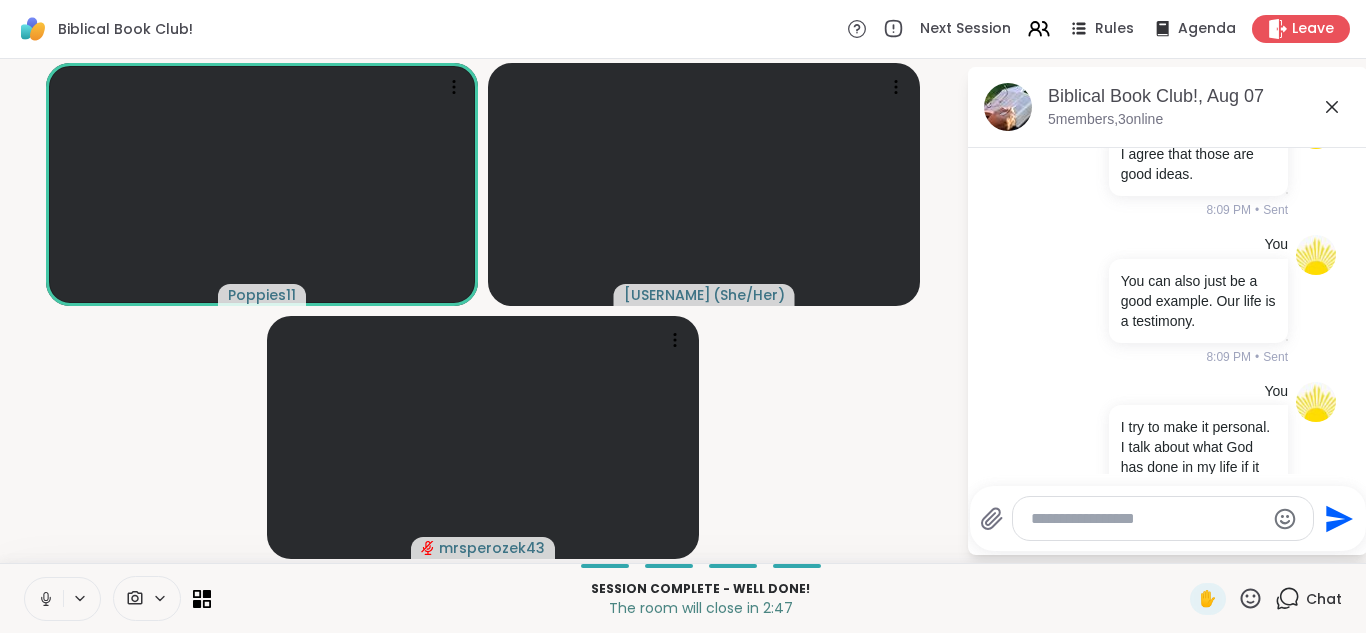 scroll, scrollTop: 2082, scrollLeft: 0, axis: vertical 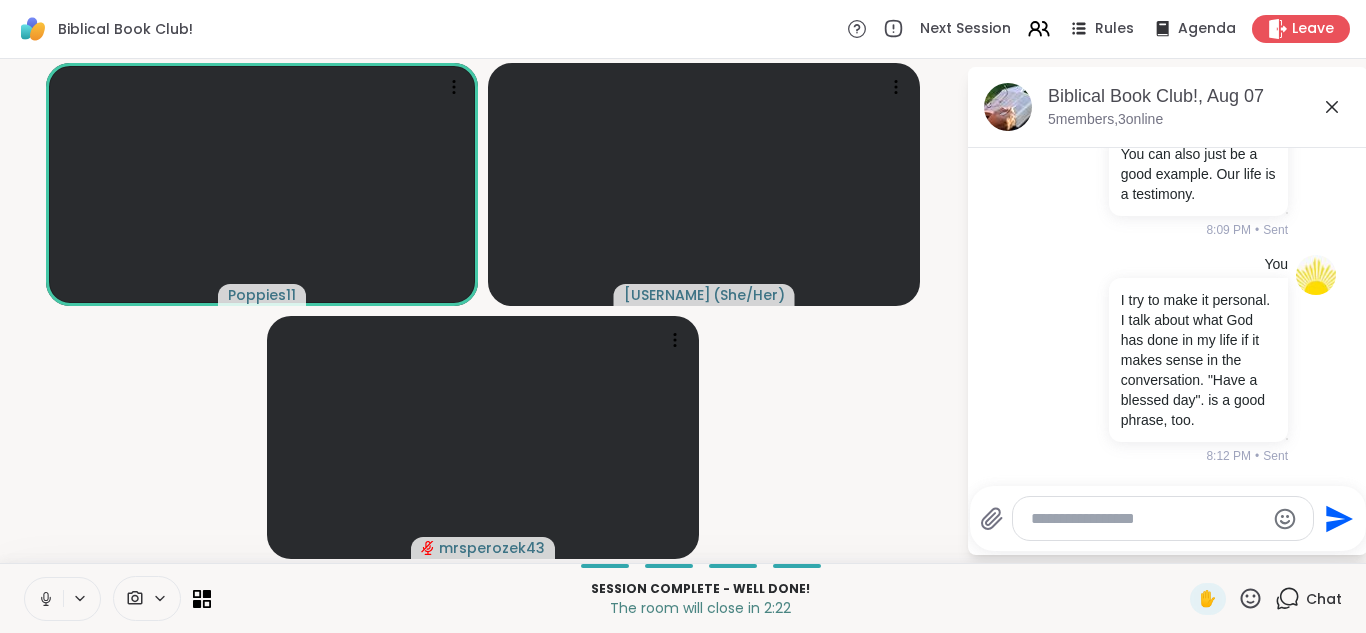click at bounding box center (1147, 519) 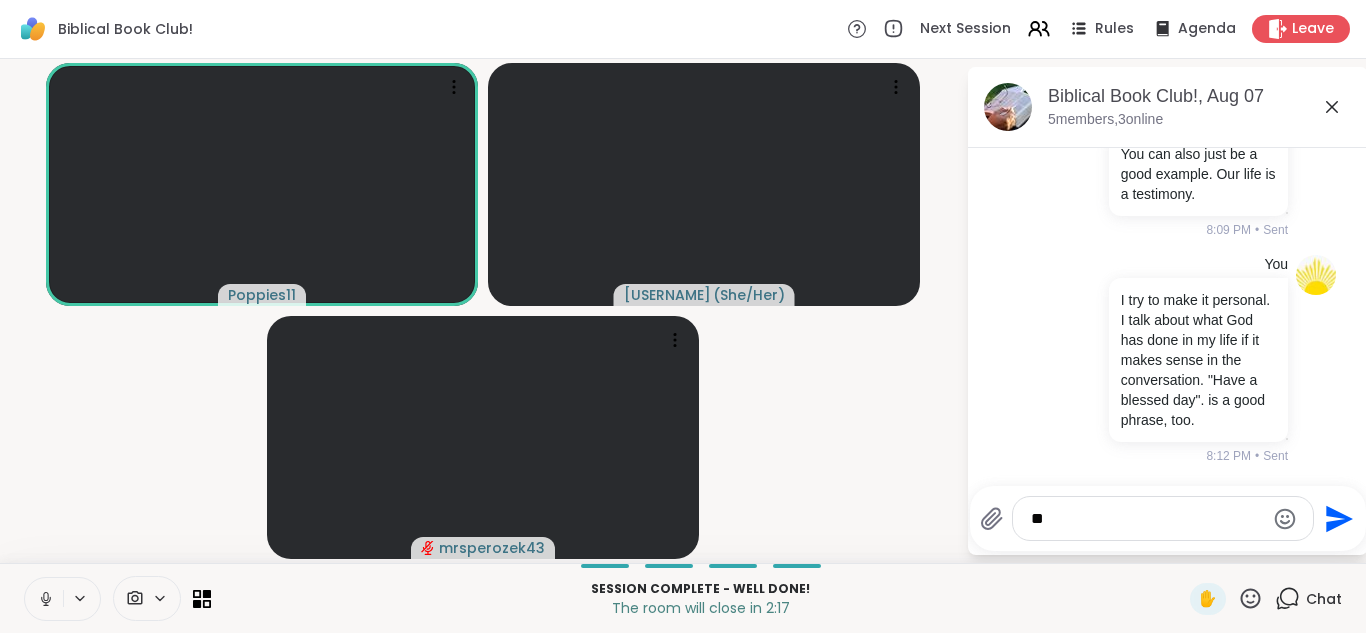 type on "*" 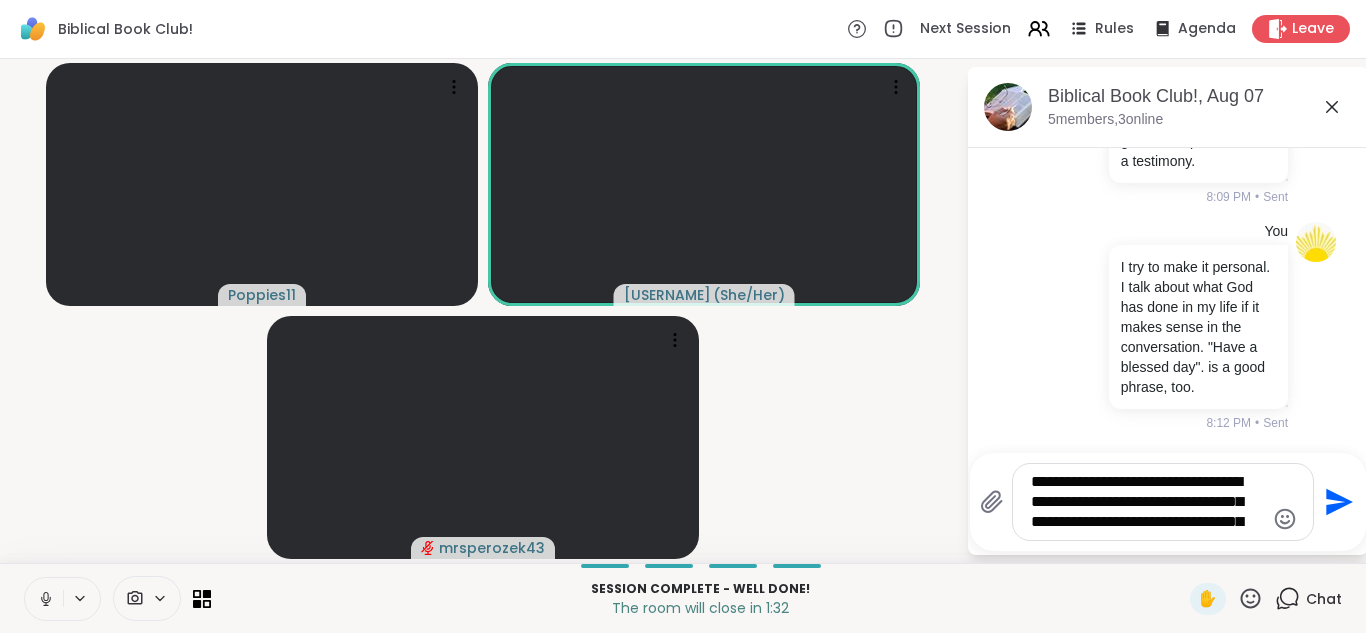 type on "**********" 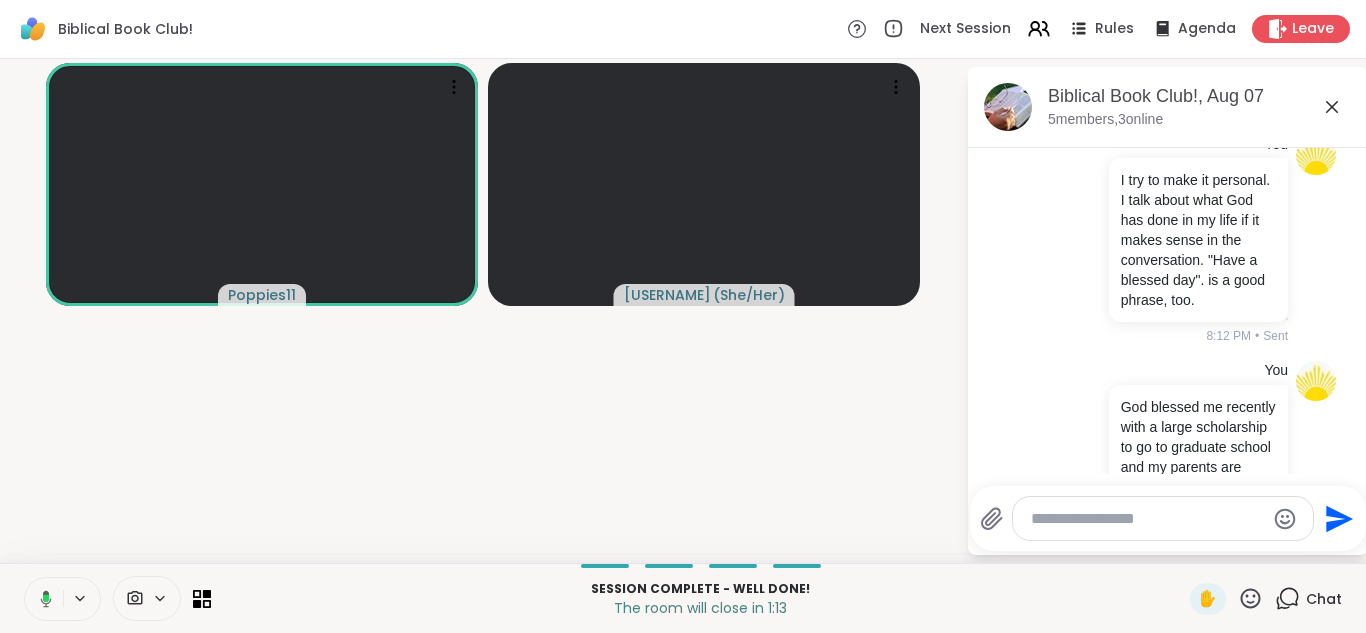 scroll, scrollTop: 2348, scrollLeft: 0, axis: vertical 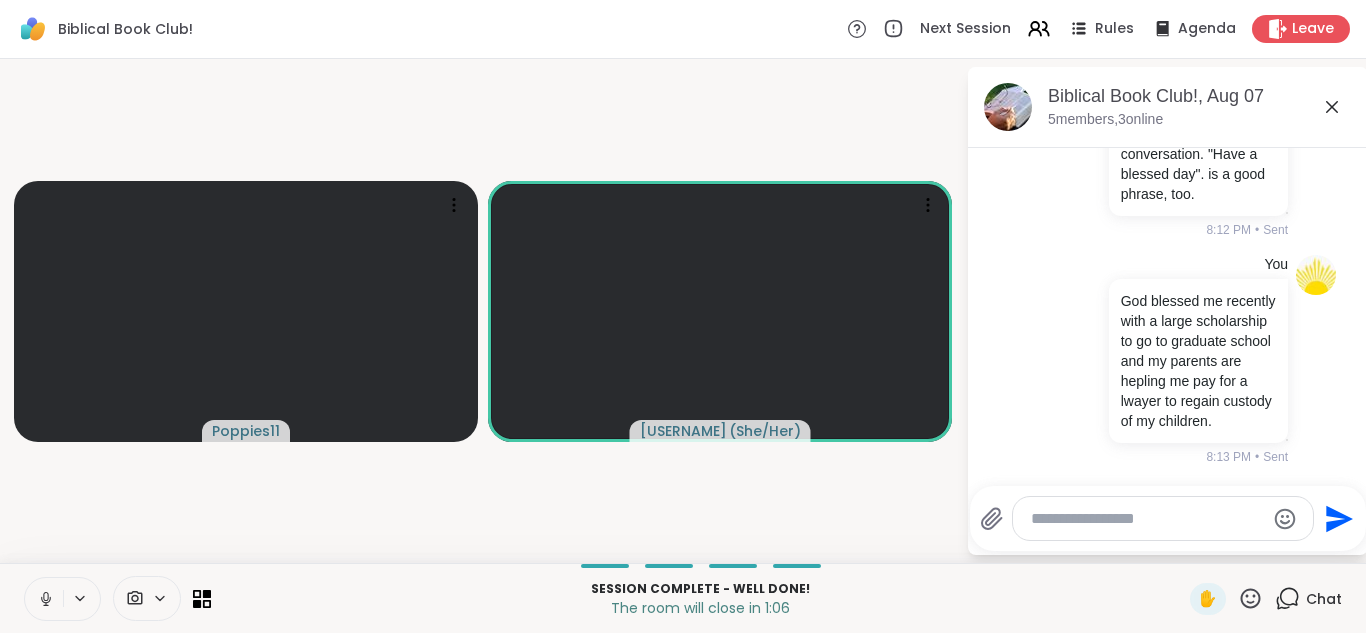 click at bounding box center [1147, 519] 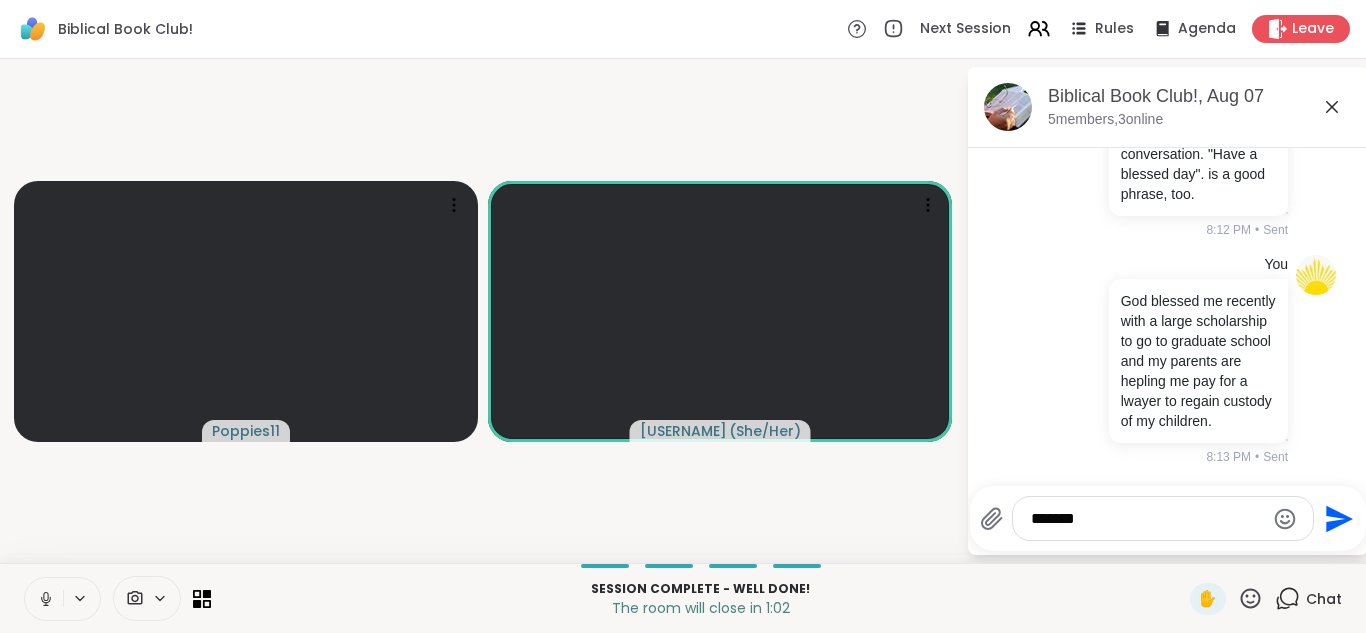 type on "********" 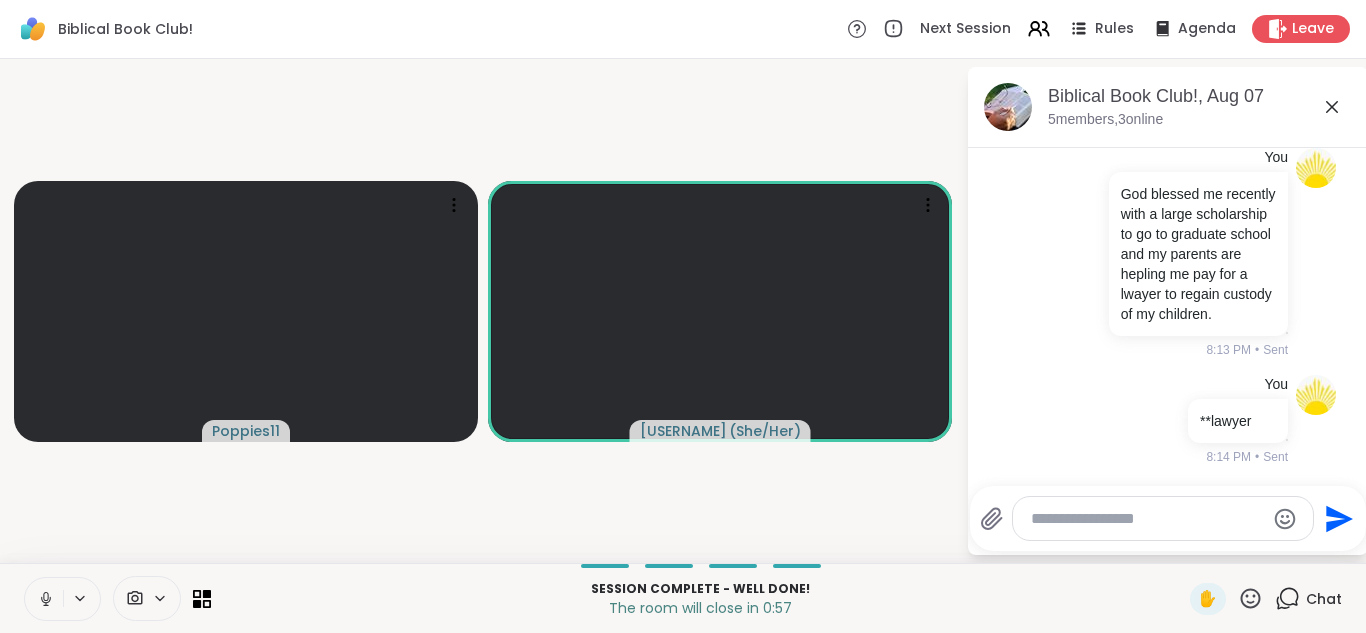 scroll, scrollTop: 2455, scrollLeft: 0, axis: vertical 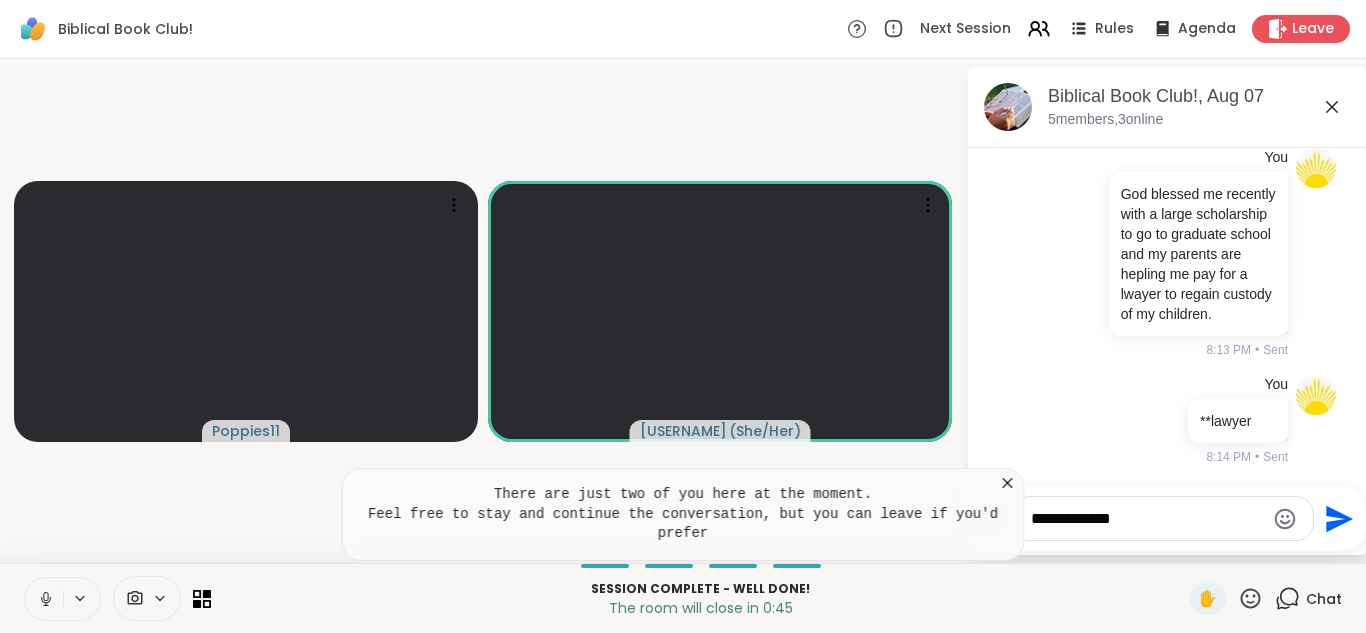 type on "**********" 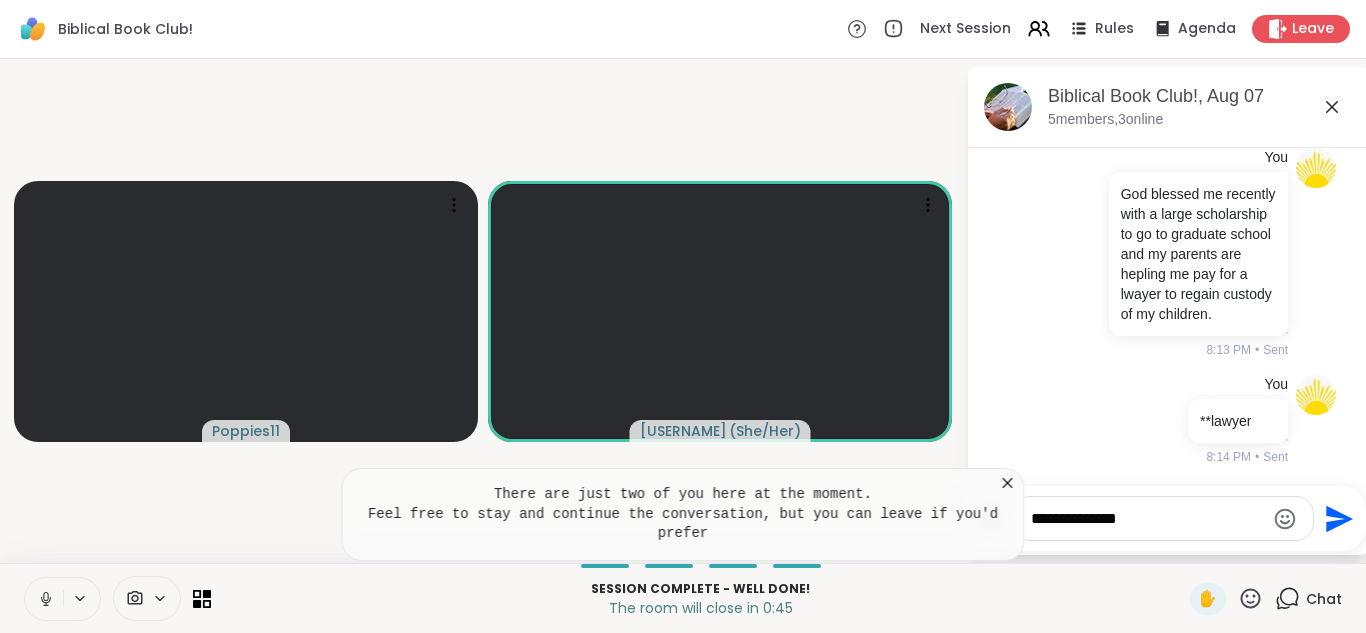 type 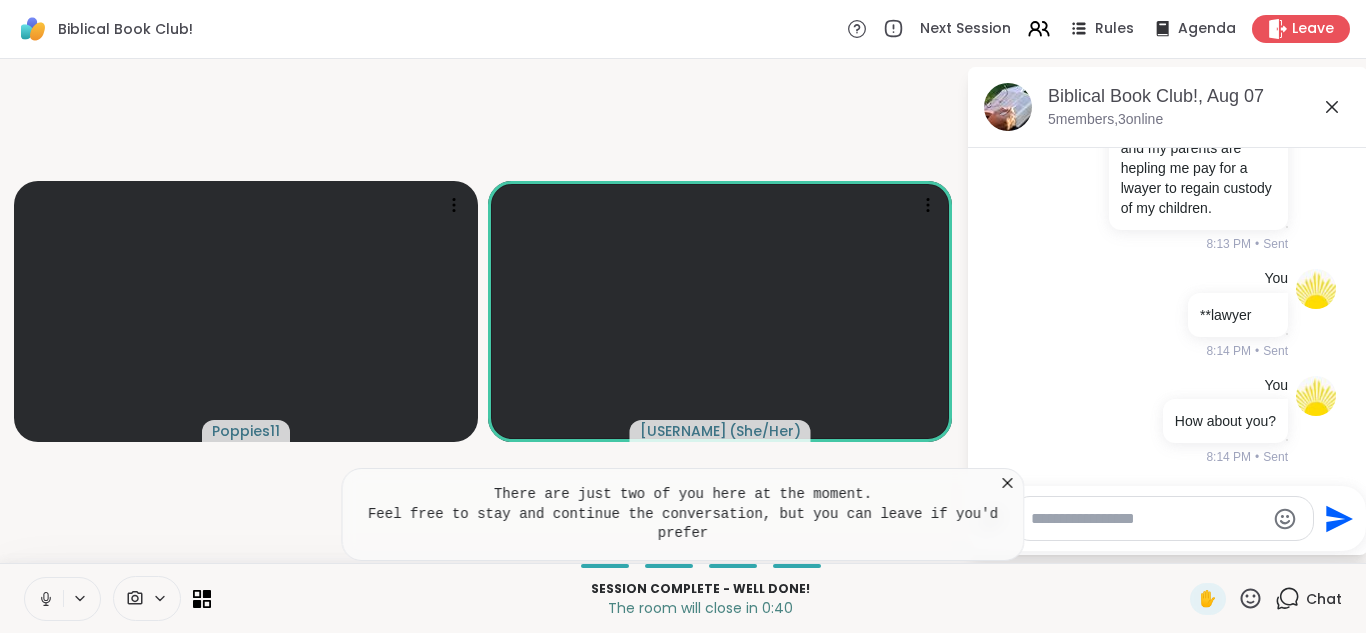 scroll, scrollTop: 2561, scrollLeft: 0, axis: vertical 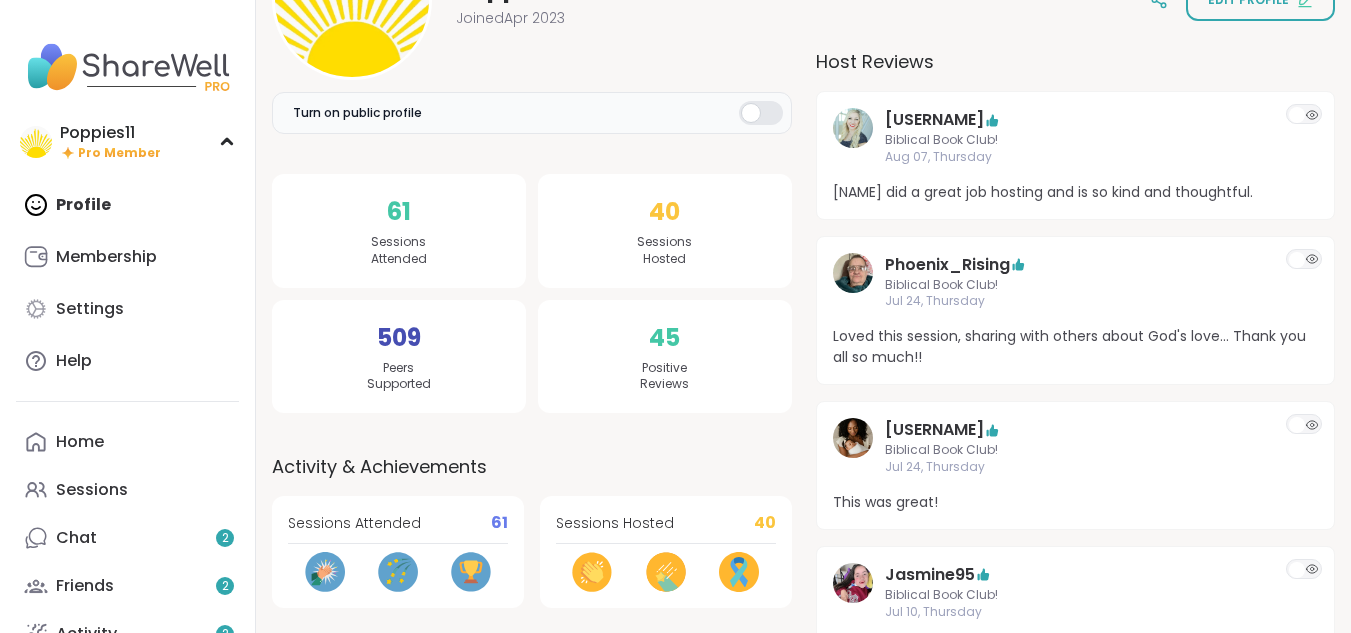 click on "Poppies11 Pro Member Poppies11 Pro Member Profile Membership Settings Help Home Sessions Chat 2 Friends 2 Activity 2 Host Logout How It Works Referrals About Us FAQ Help Host Training Safety Policy Safety Resources Redeem Code Blog Edit Cover Image Poppies11 Host Joined  Apr 2023 Edit profile Turn on public profile 61 Sessions Attended 509 Peers Supported 40 Sessions Hosted 45 Positive Reviews Activity & Achievements Sessions Attended 61 Sessions Hosted 40 My Story I love (actually) love people. I think the greatest achievement in life is to remain kind and full of faith. Let’s see how we can inspire each other :) What Brought Me to ShareWell I want to help myself and others live a happier, more peaceful life. What I Hope to Contribute and Gain I hope to gain insight into living a purposeful and balanced way of life. Host Reviews MissCasey9 Biblical Book Club! Aug 07, Thursday Amanda did a great job hosting and is so kind and thoughtful.  Phoenix_Rising Biblical Book Club! Jul 24, Thursday Dreamer805 JonC45" at bounding box center [675, 2995] 